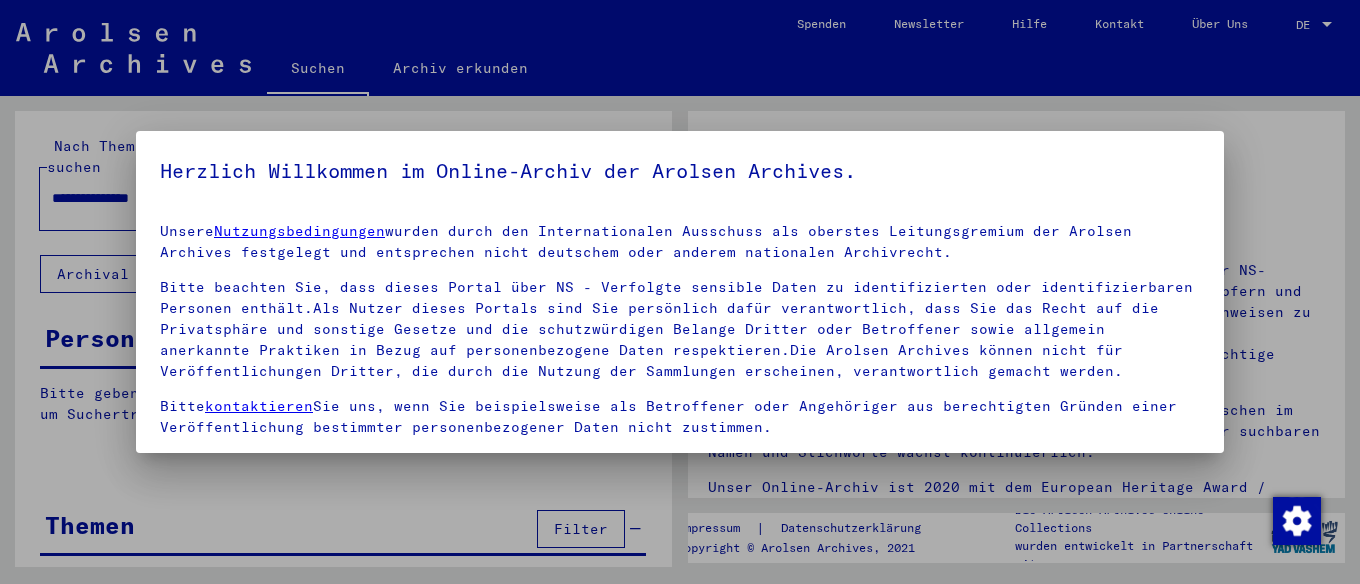 scroll, scrollTop: 0, scrollLeft: 0, axis: both 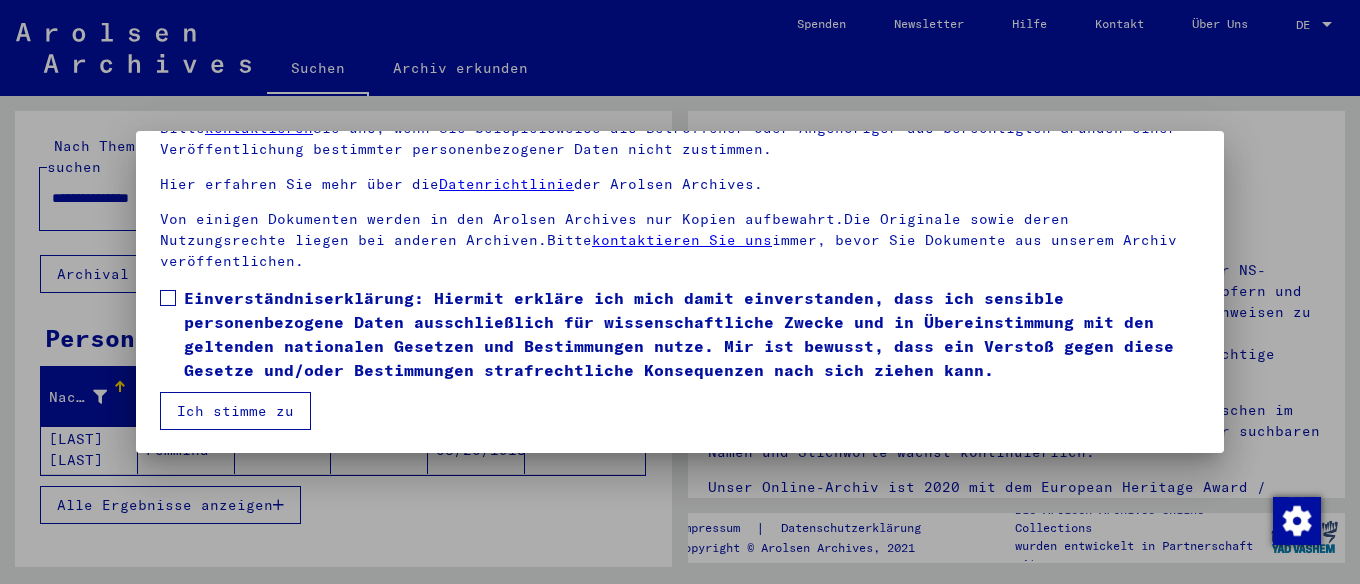 click on "Einverständniserklärung: Hiermit erkläre ich mich damit einverstanden, dass ich sensible personenbezogene Daten ausschließlich für wissenschaftliche Zwecke und in Übereinstimmung mit den geltenden nationalen Gesetzen und Bestimmungen nutze. Mir ist bewusst, dass ein Verstoß gegen diese Gesetze und/oder Bestimmungen strafrechtliche Konsequenzen nach sich ziehen kann." at bounding box center [680, 334] 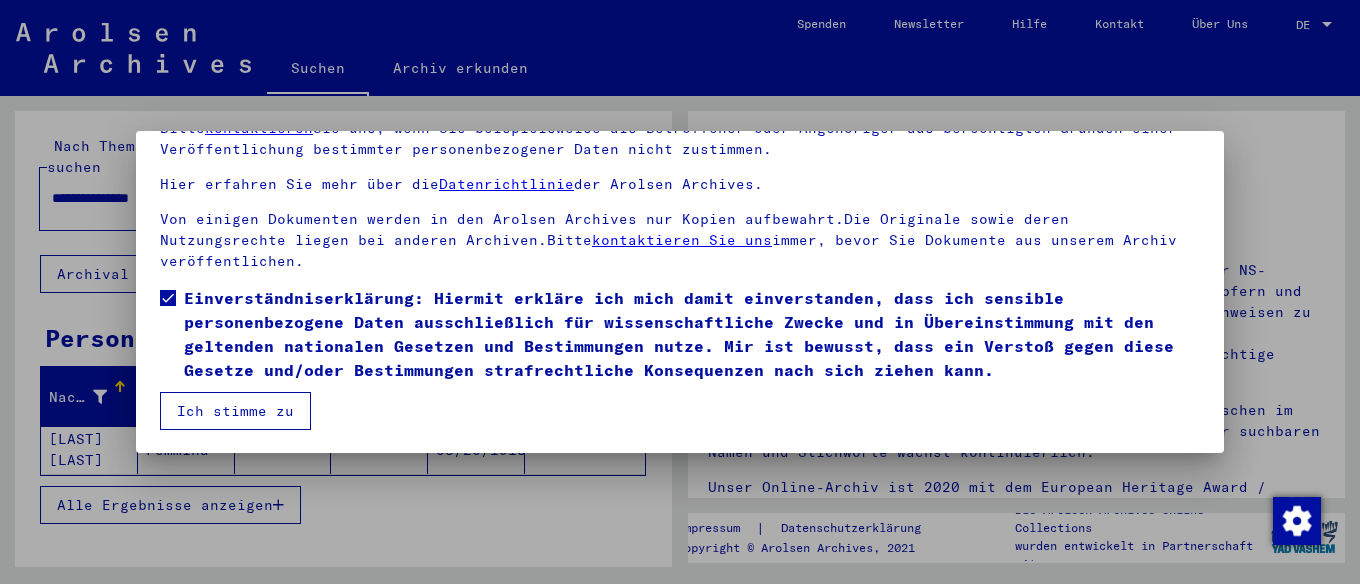 click on "Ich stimme zu" at bounding box center (235, 411) 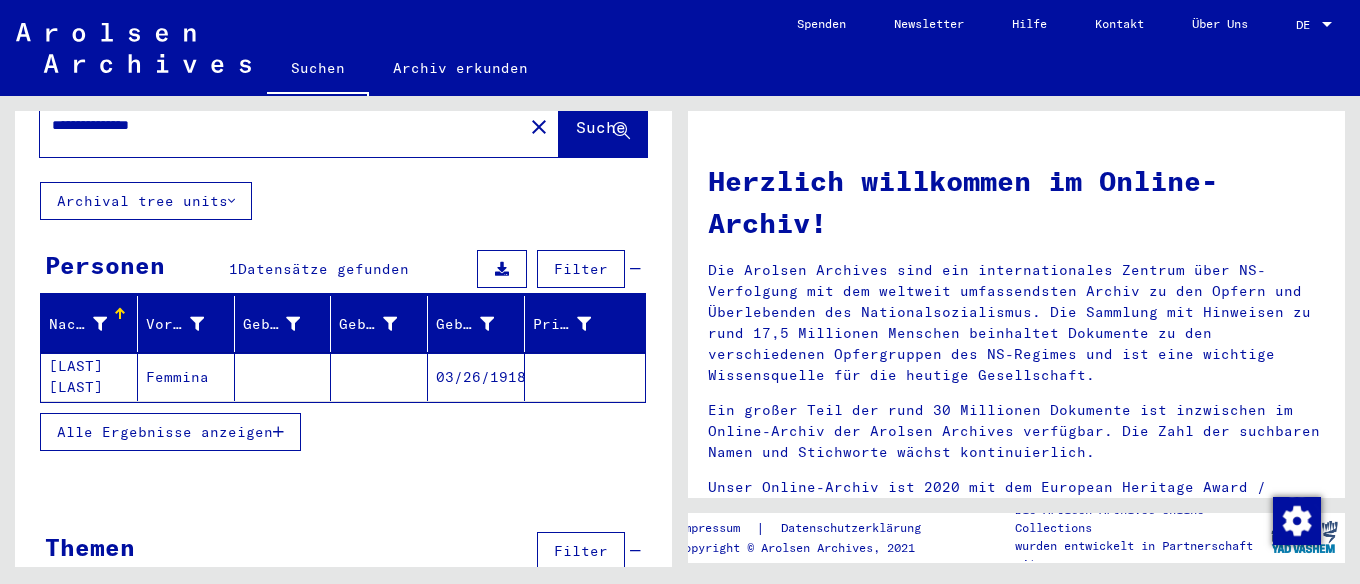 scroll, scrollTop: 96, scrollLeft: 0, axis: vertical 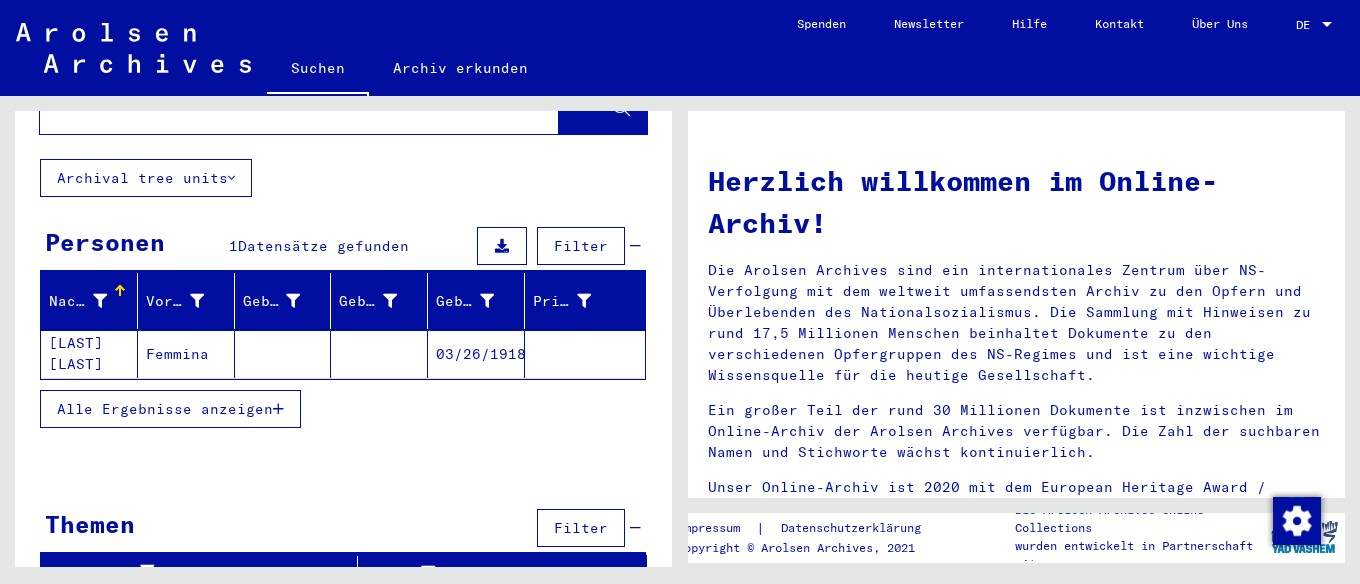 click on "03/26/1918" 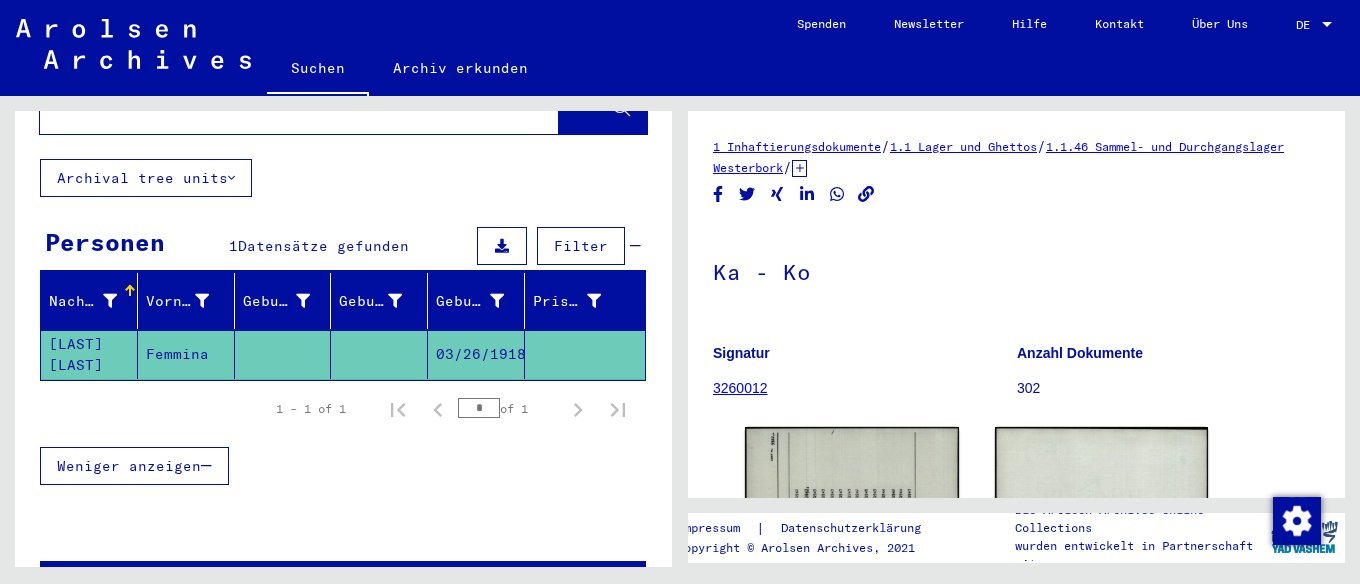scroll, scrollTop: 0, scrollLeft: 0, axis: both 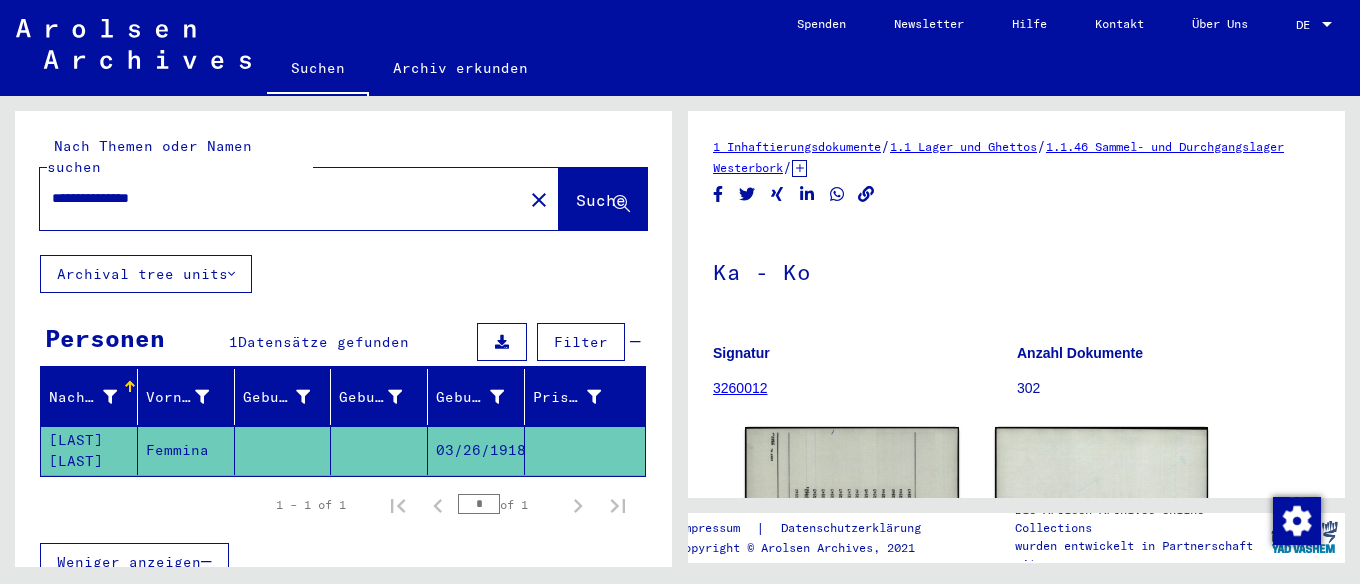 click on "**********" at bounding box center (281, 198) 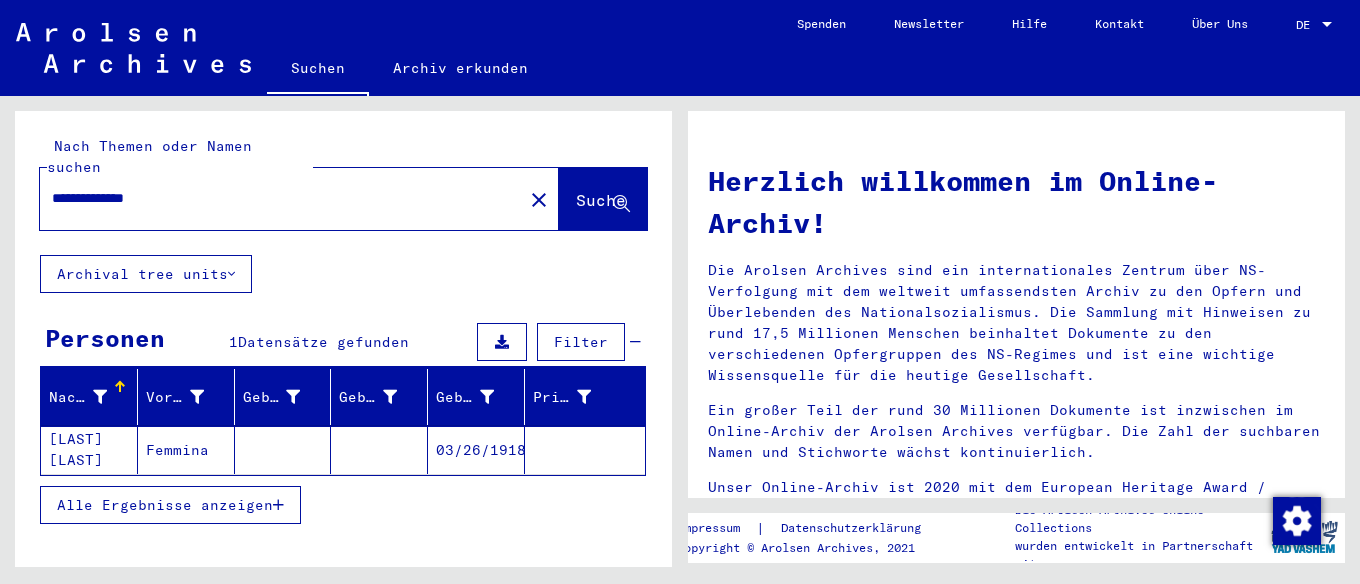 click on "03/26/1918" 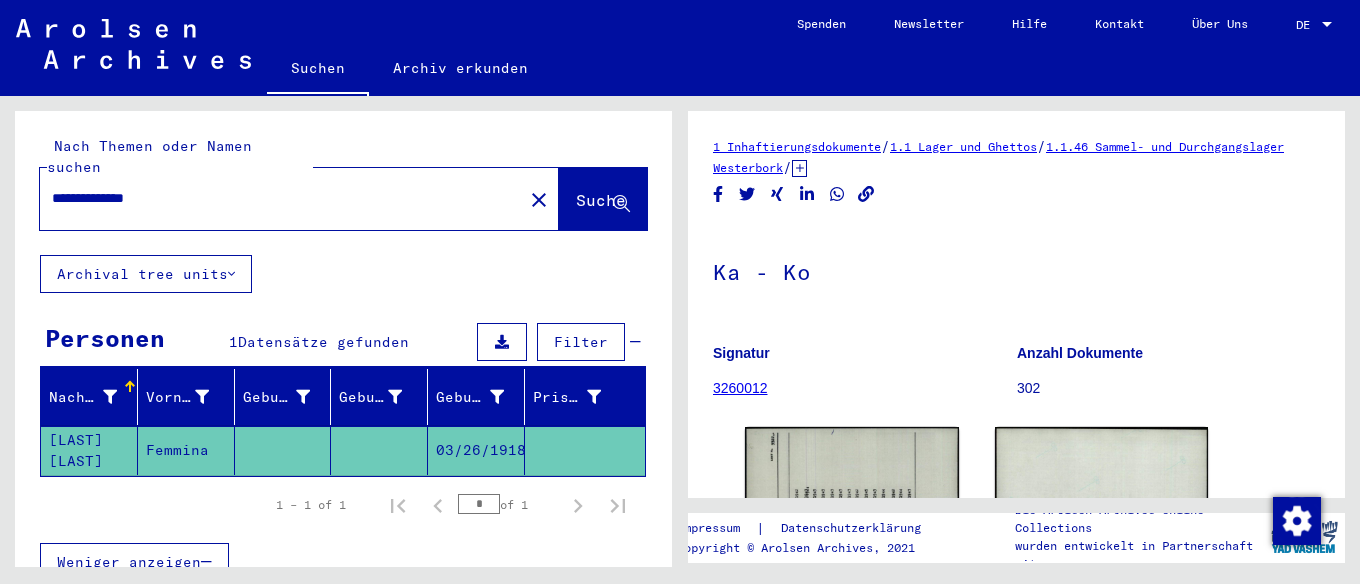 scroll, scrollTop: 0, scrollLeft: 0, axis: both 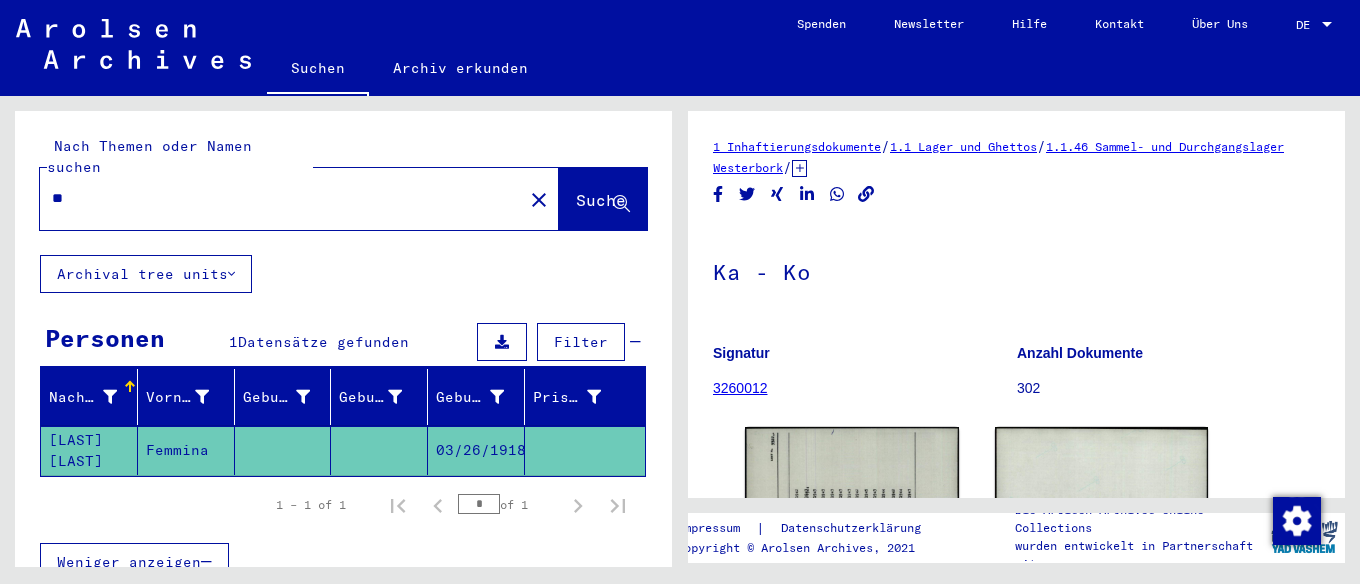 type on "*" 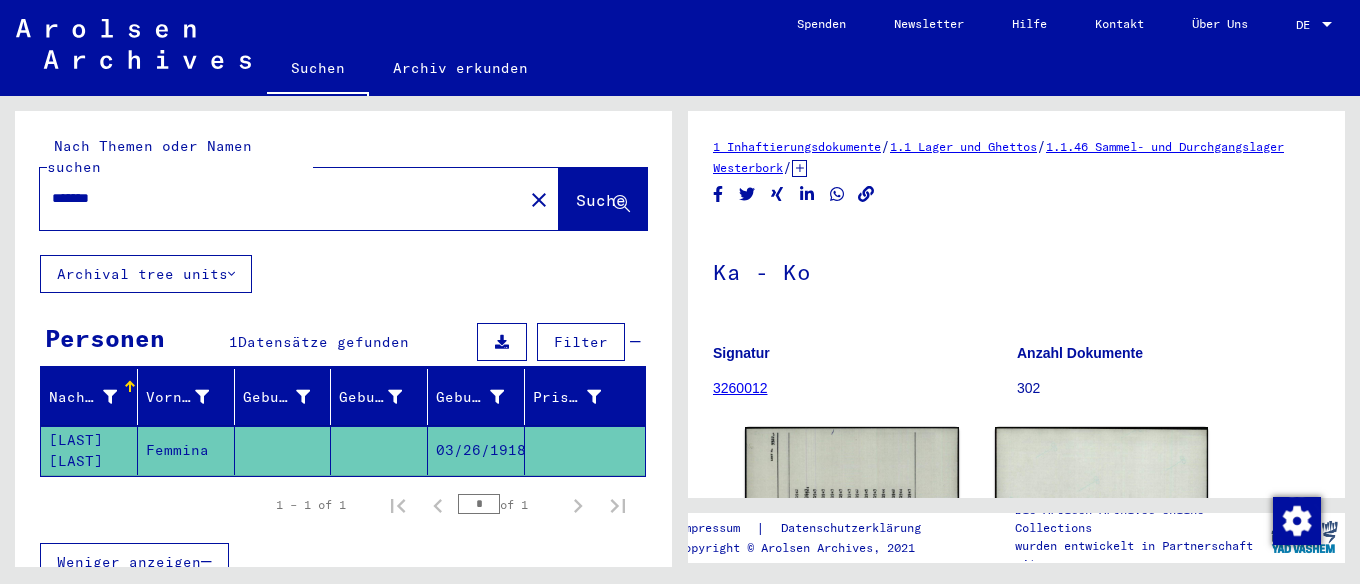 type on "*******" 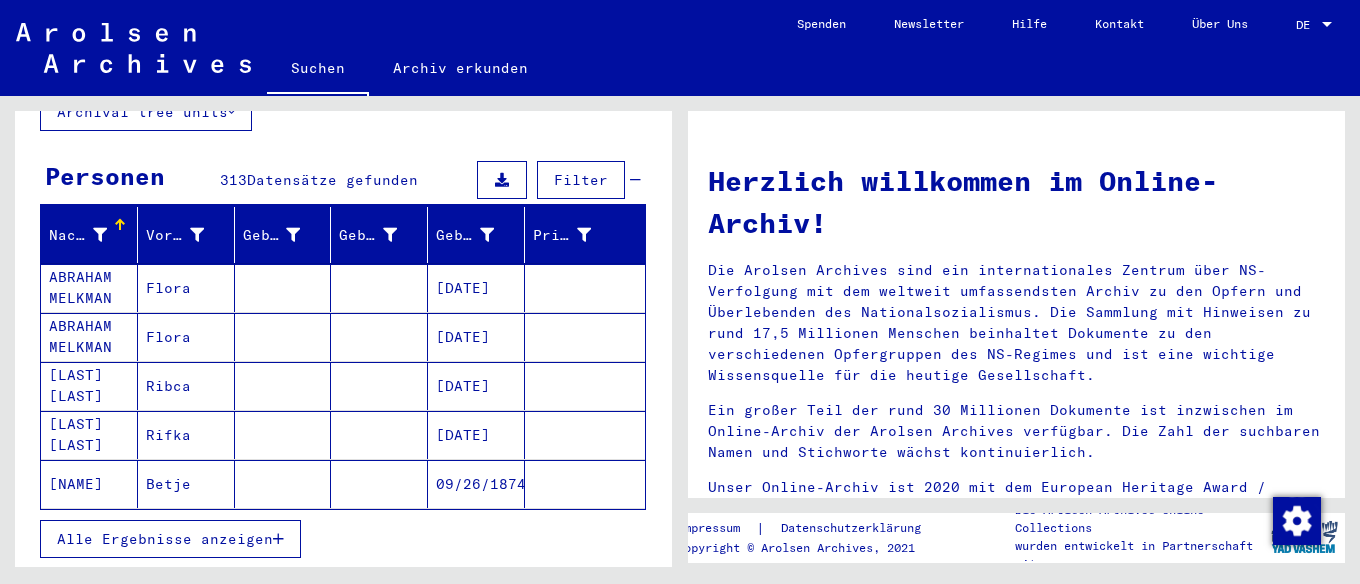 scroll, scrollTop: 166, scrollLeft: 0, axis: vertical 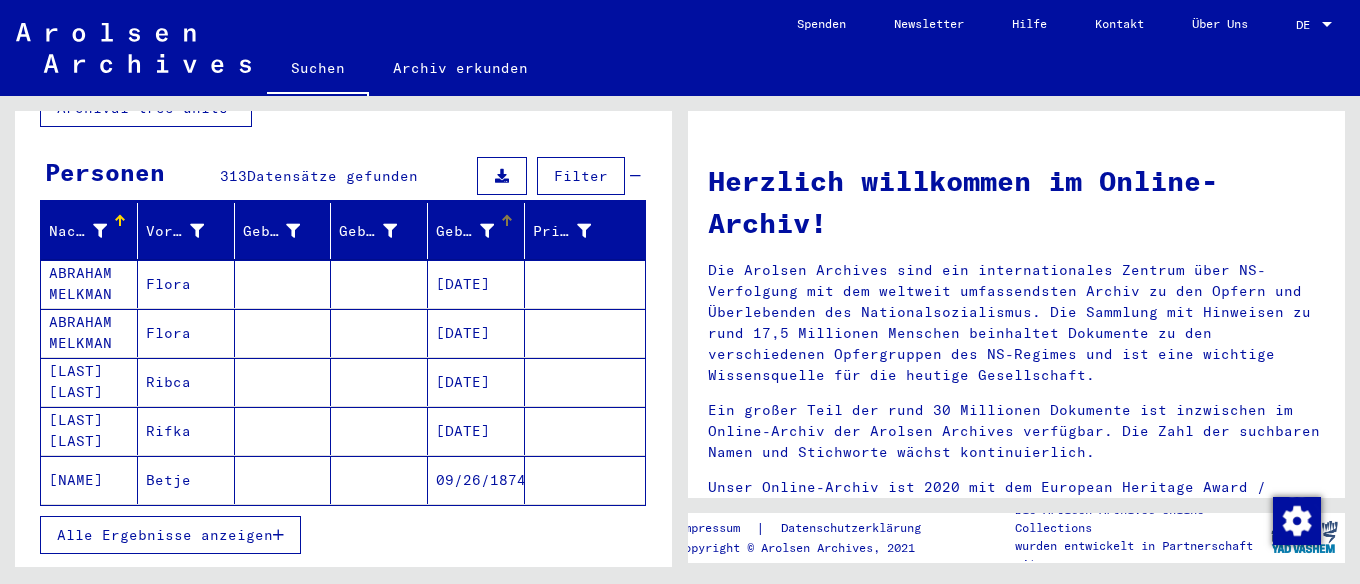 click on "Geburtsdatum" at bounding box center [480, 231] 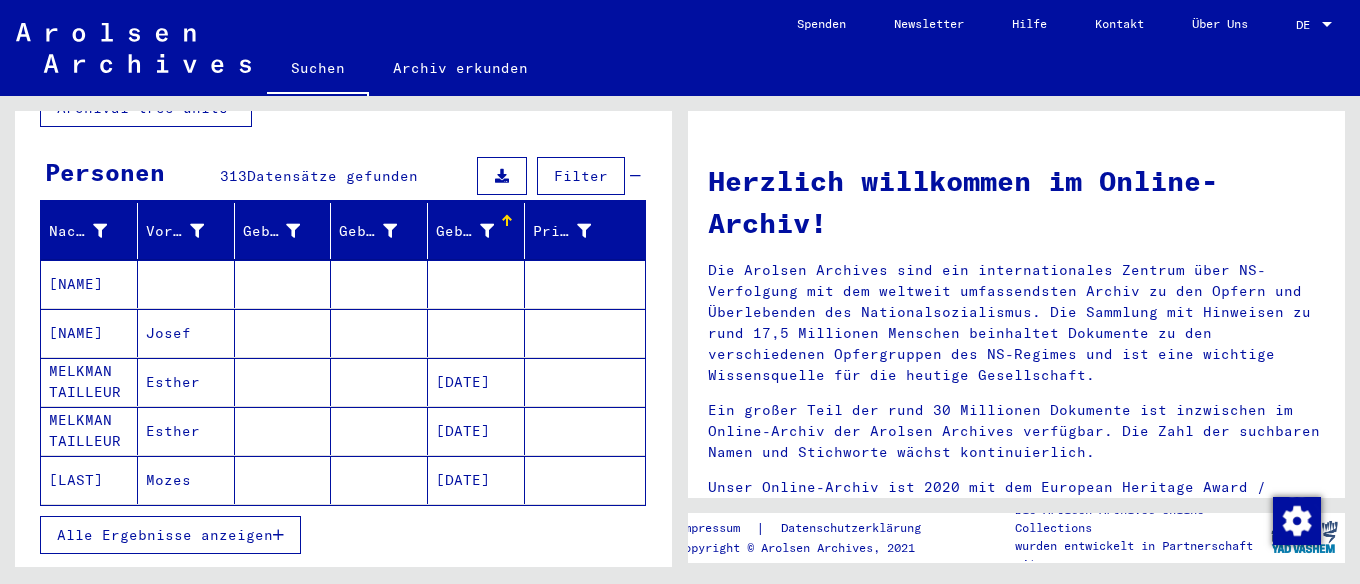 click 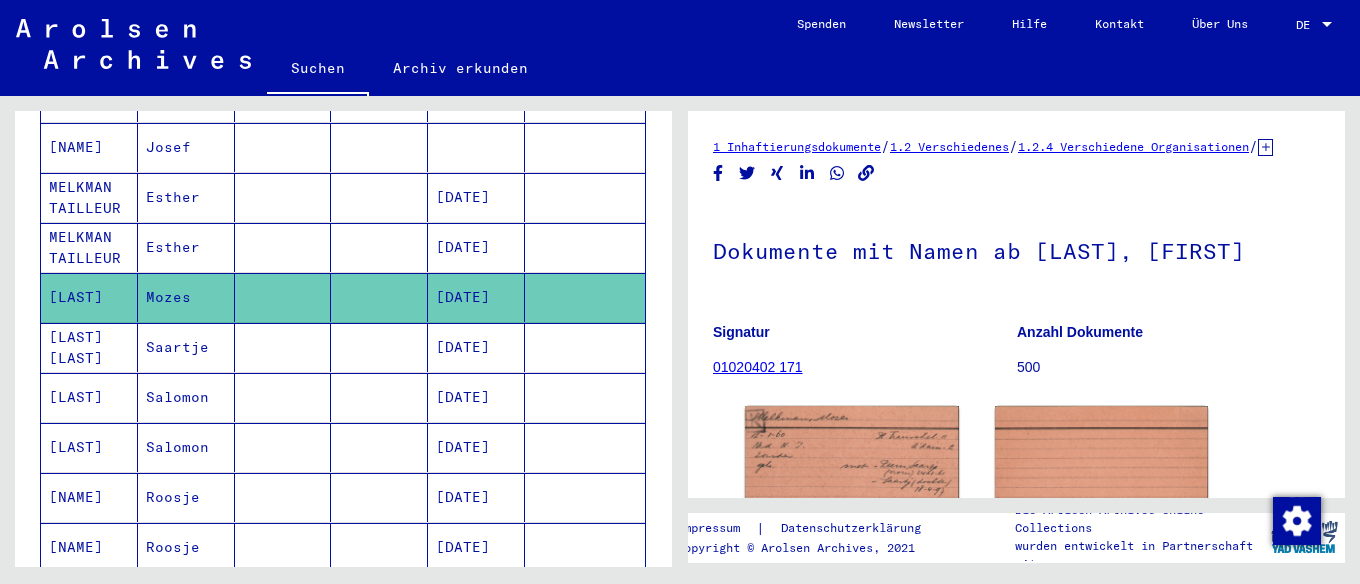 scroll, scrollTop: 400, scrollLeft: 0, axis: vertical 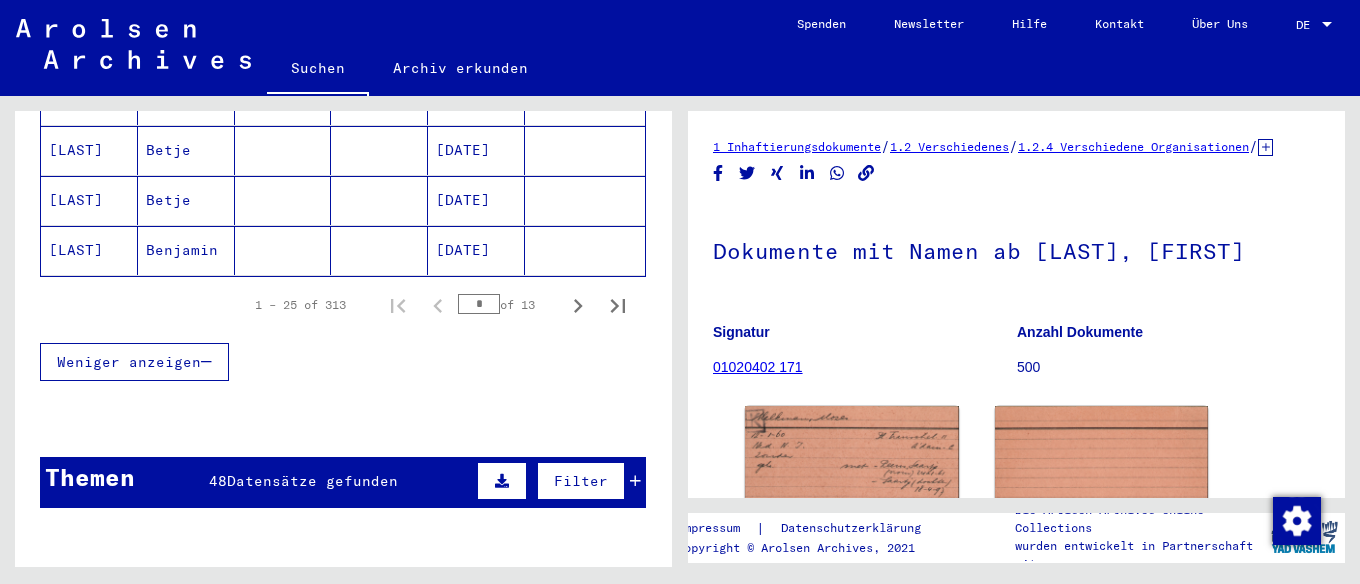 click on "[DATE]" 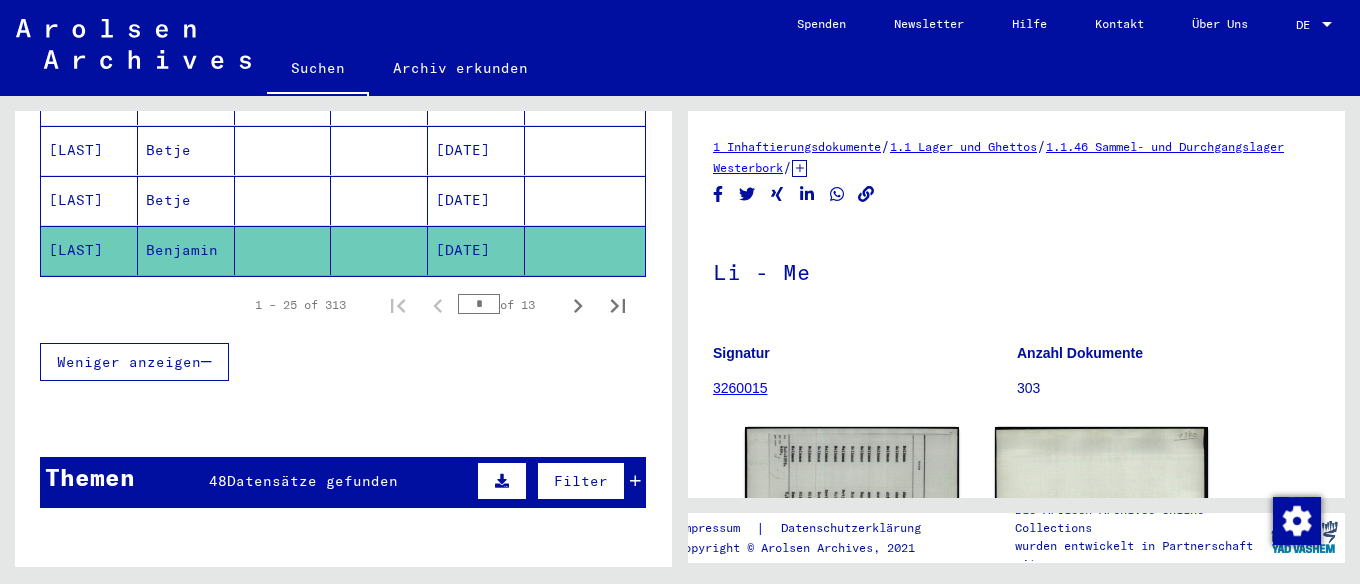 scroll, scrollTop: 0, scrollLeft: 0, axis: both 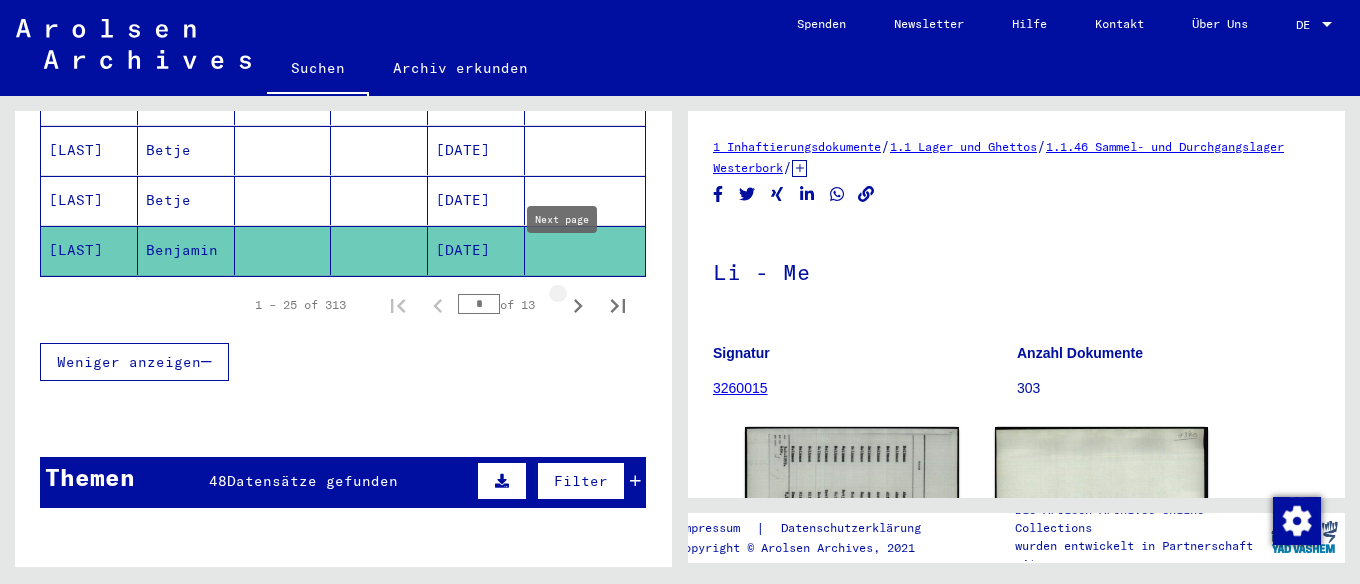 click 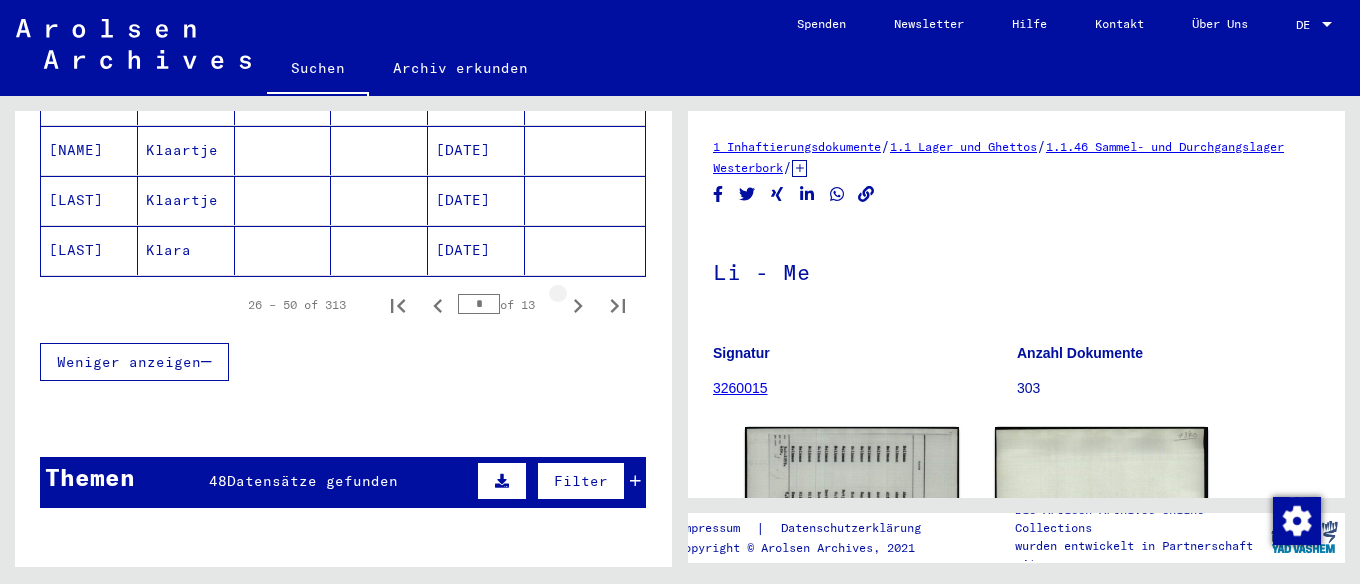 click 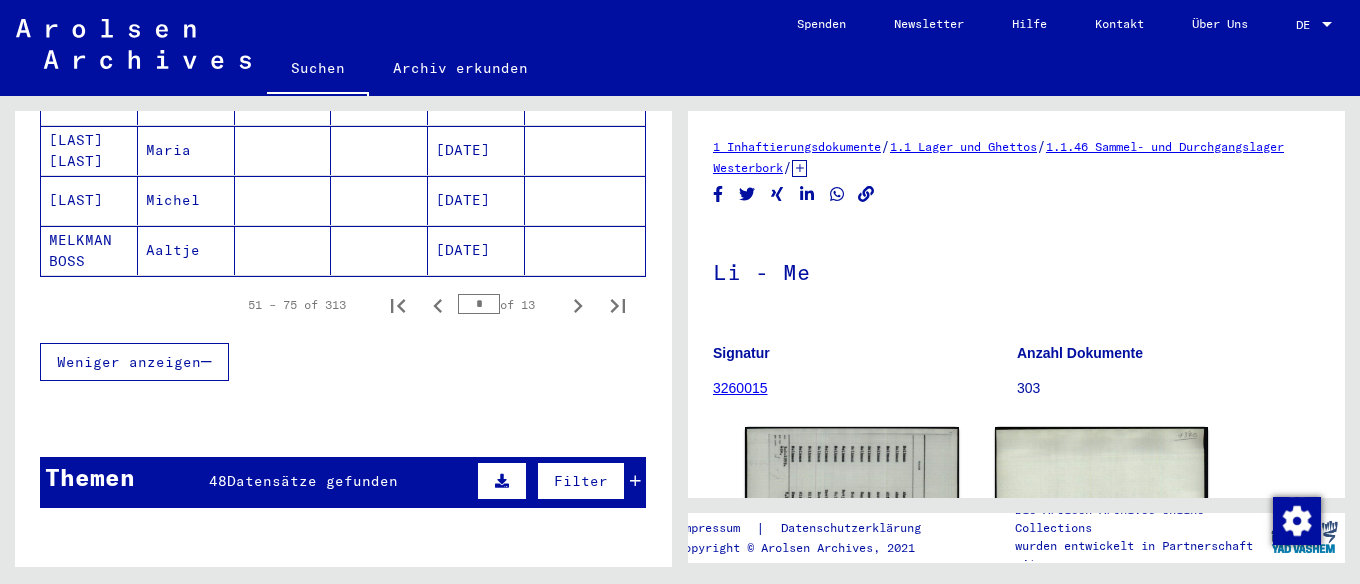click 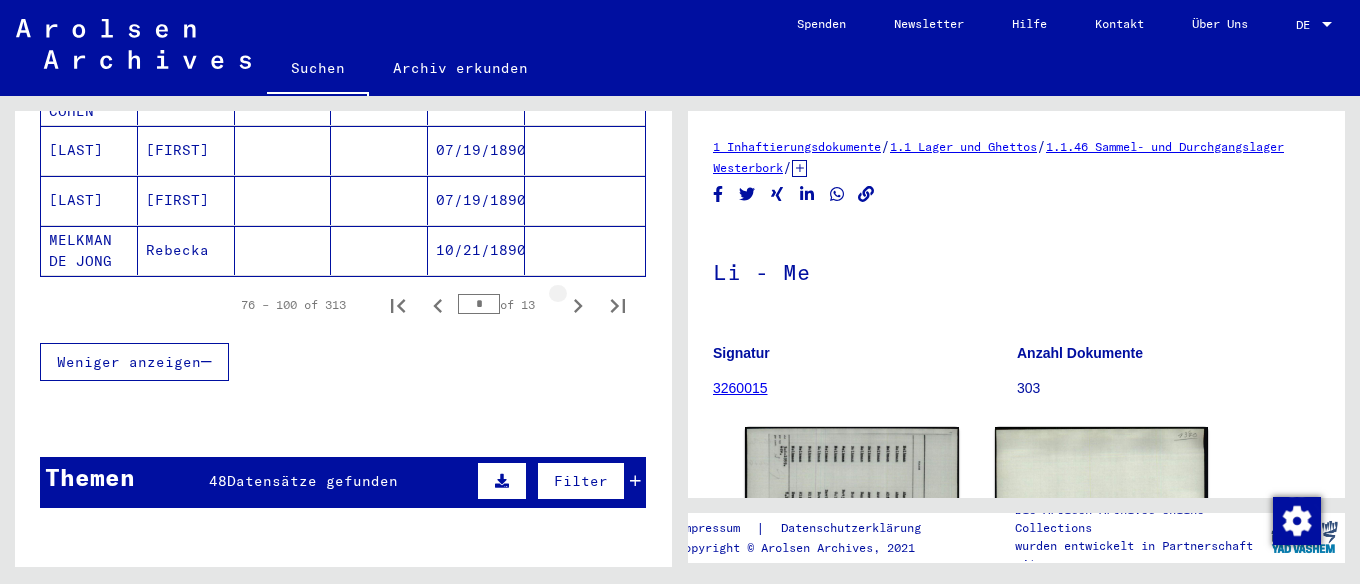 click 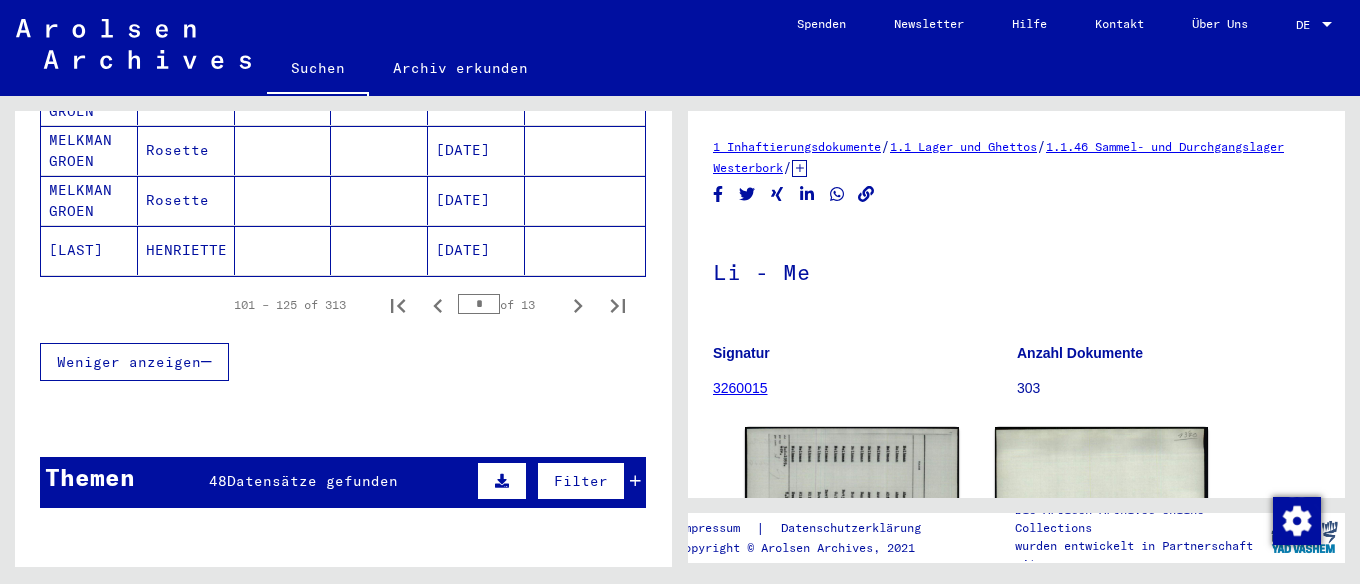 click 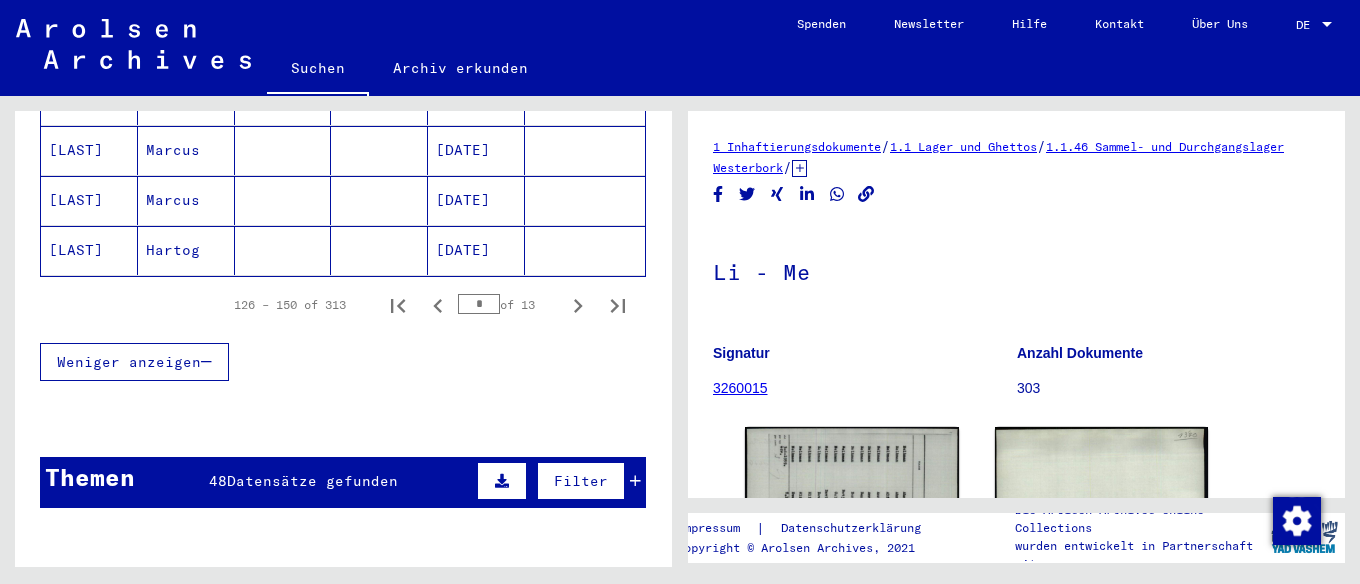 click 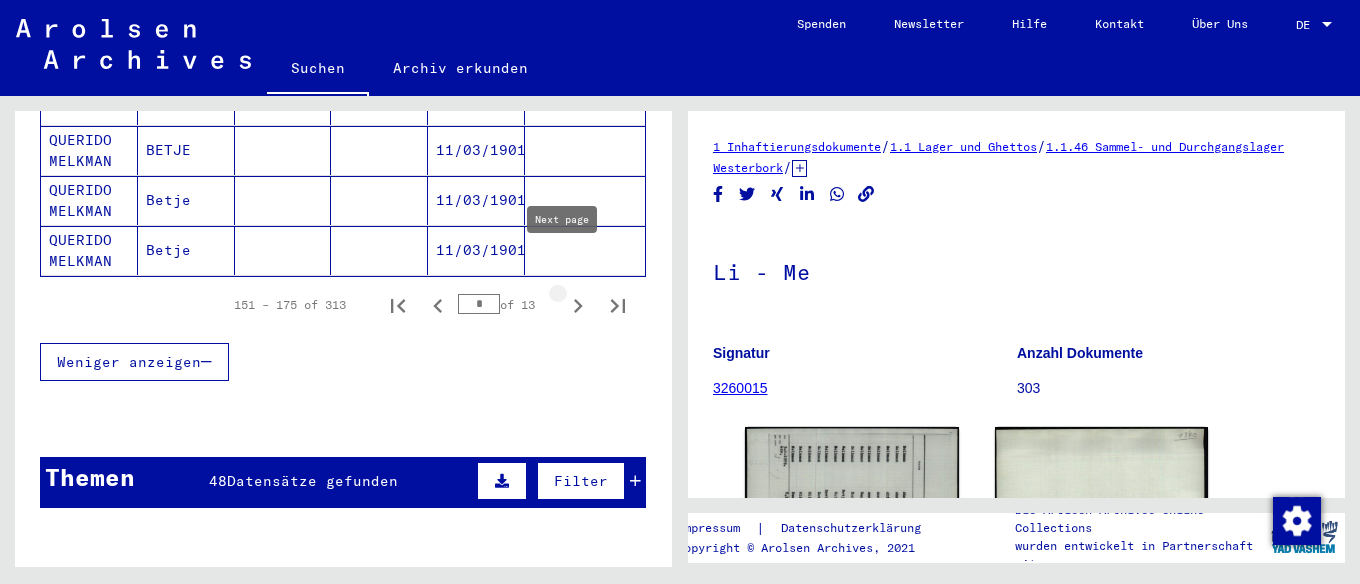 click 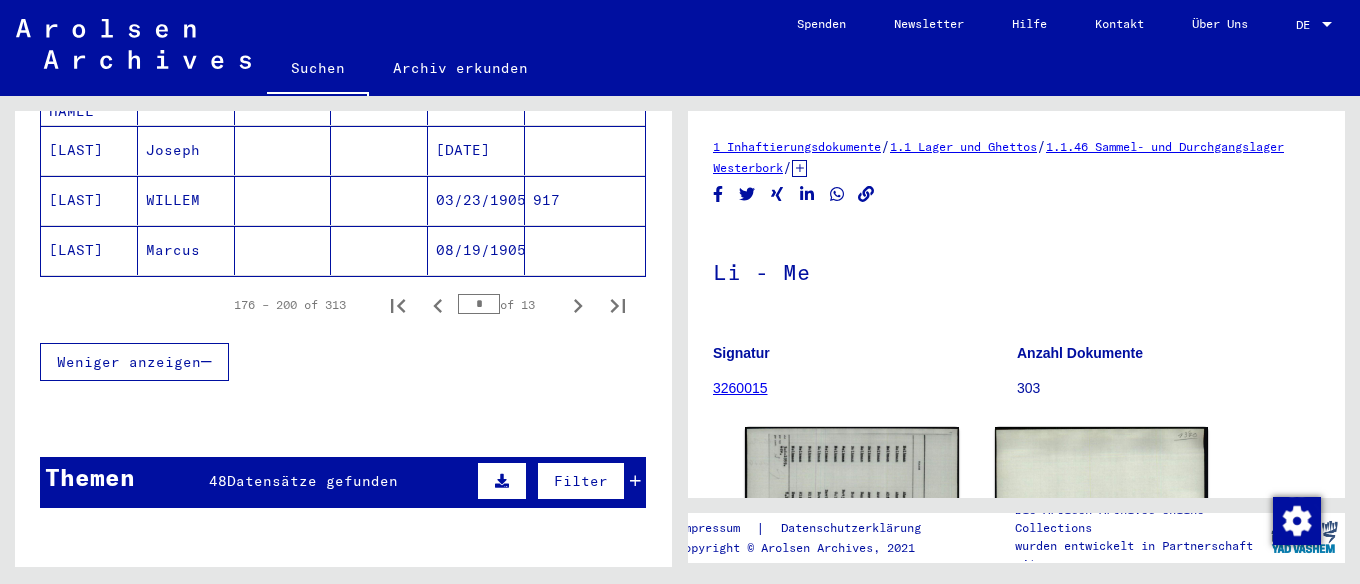click 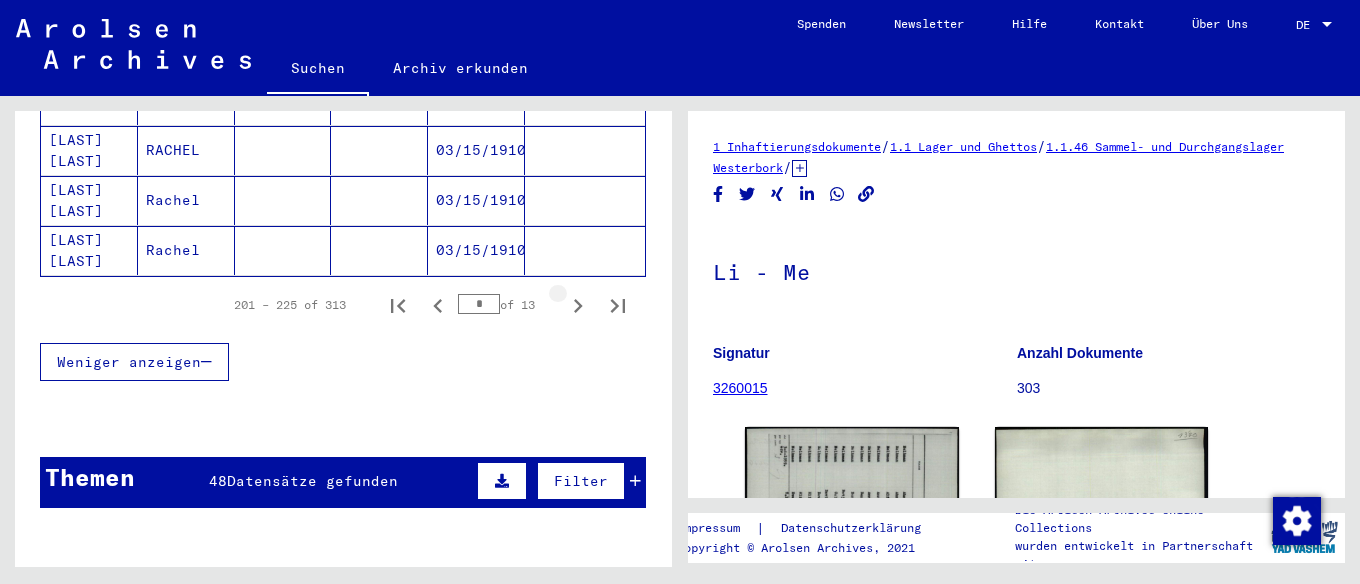click 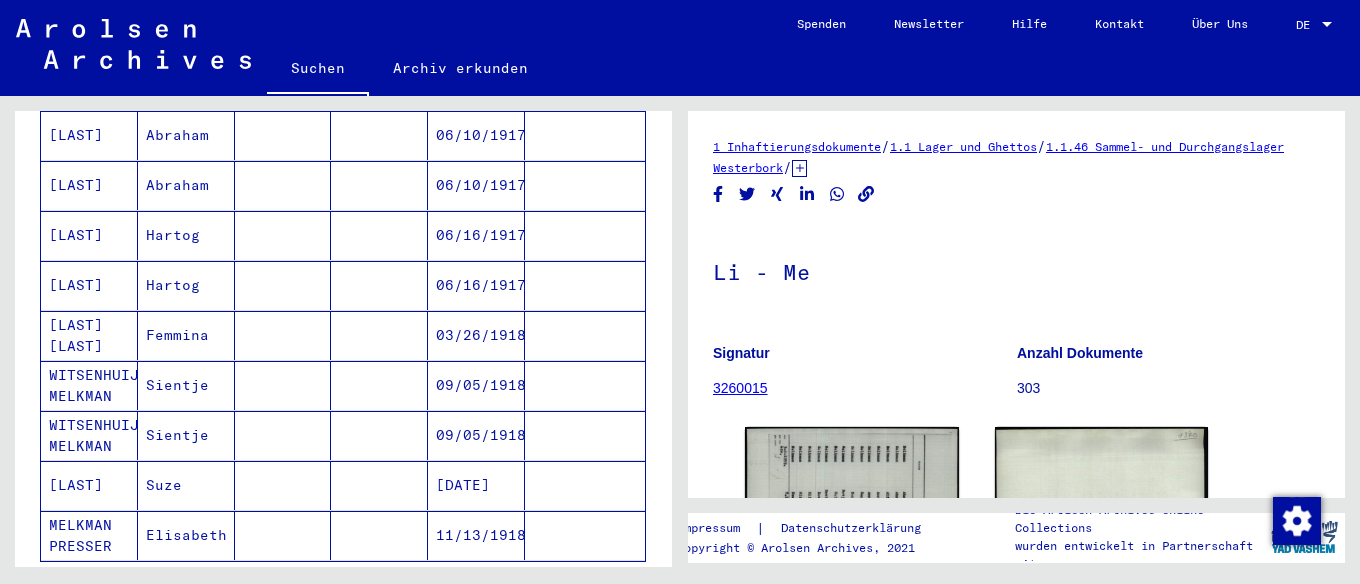scroll, scrollTop: 1100, scrollLeft: 0, axis: vertical 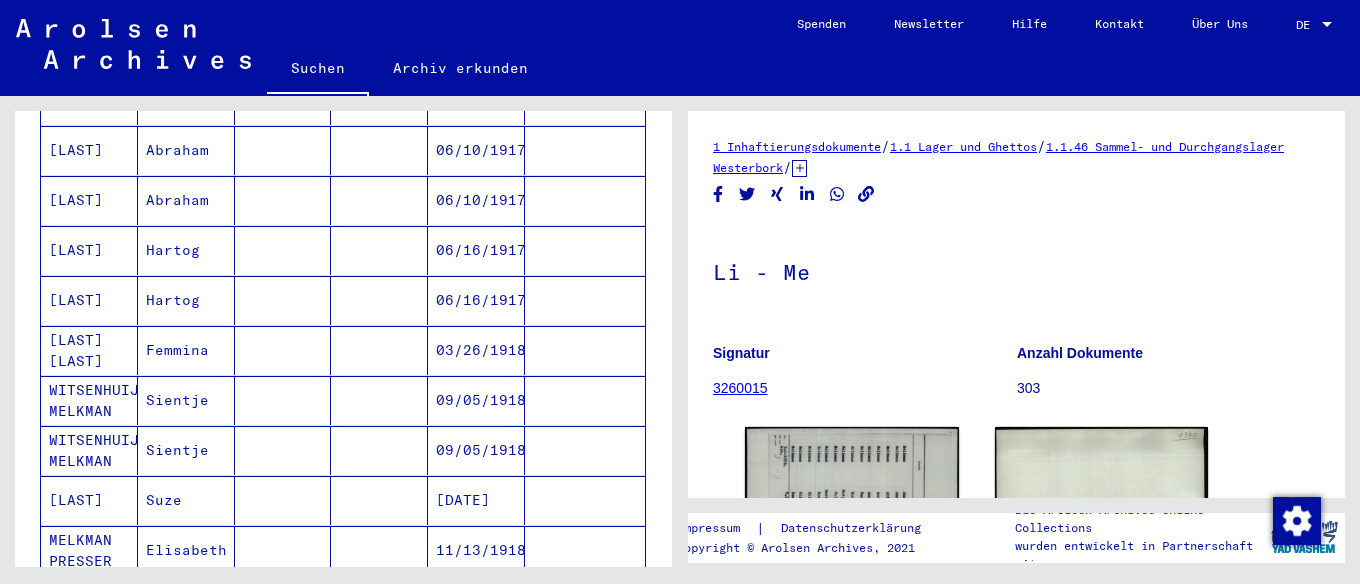 click on "03/26/1918" at bounding box center (476, 400) 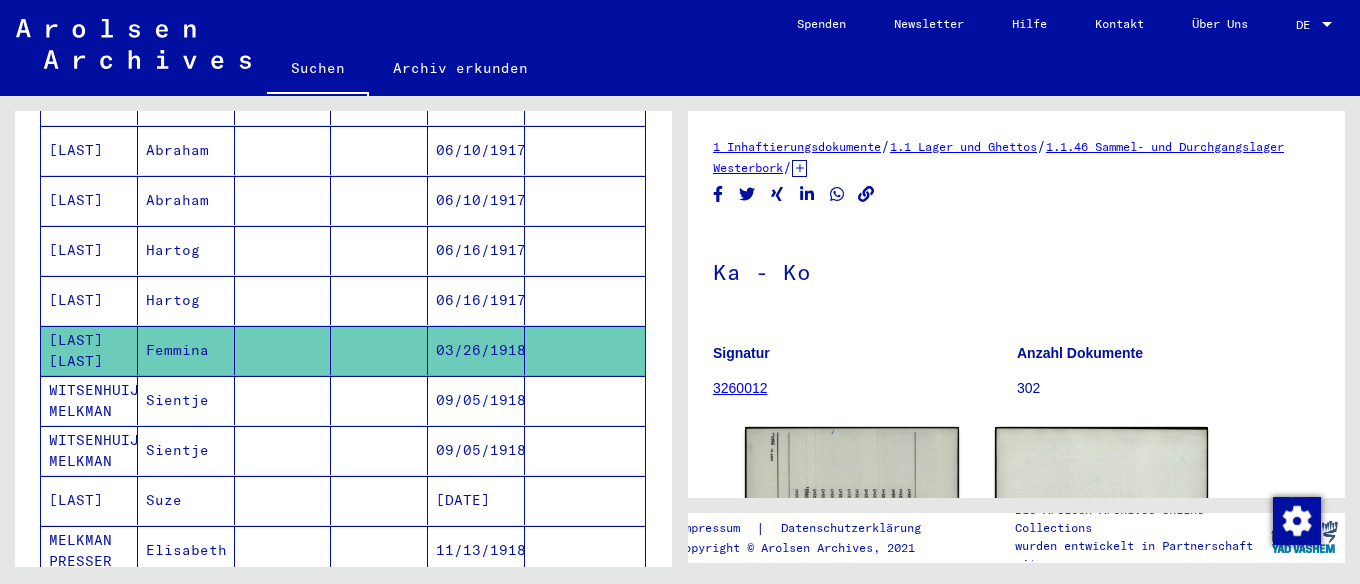 scroll, scrollTop: 0, scrollLeft: 0, axis: both 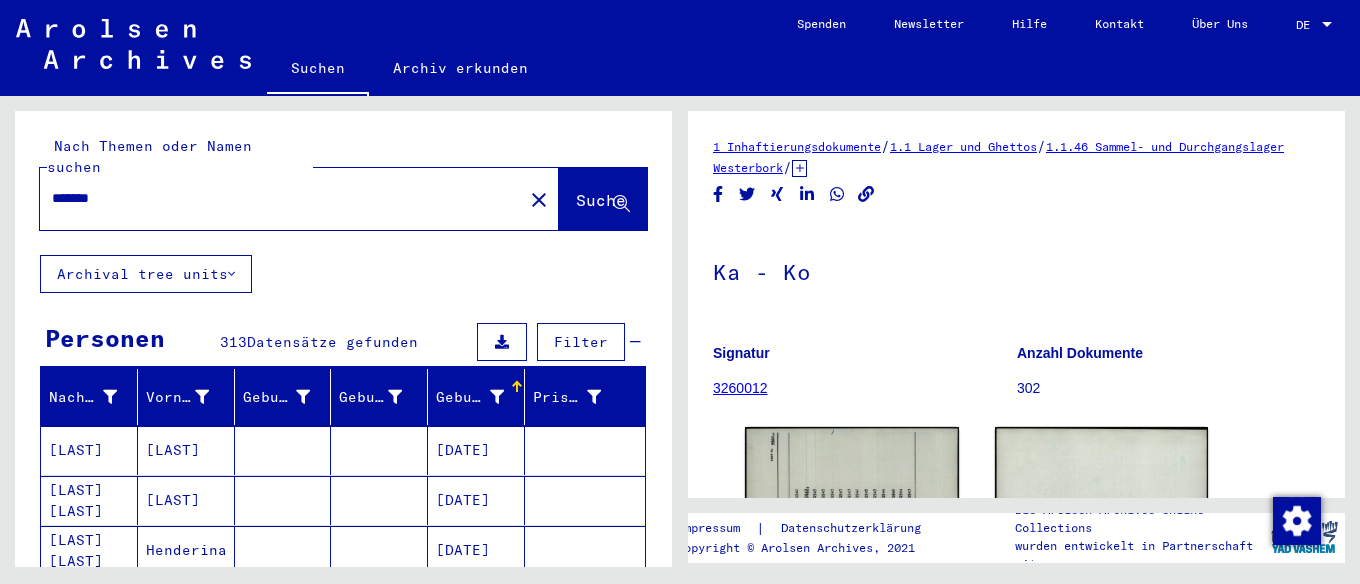drag, startPoint x: 127, startPoint y: 178, endPoint x: 3, endPoint y: 165, distance: 124.67959 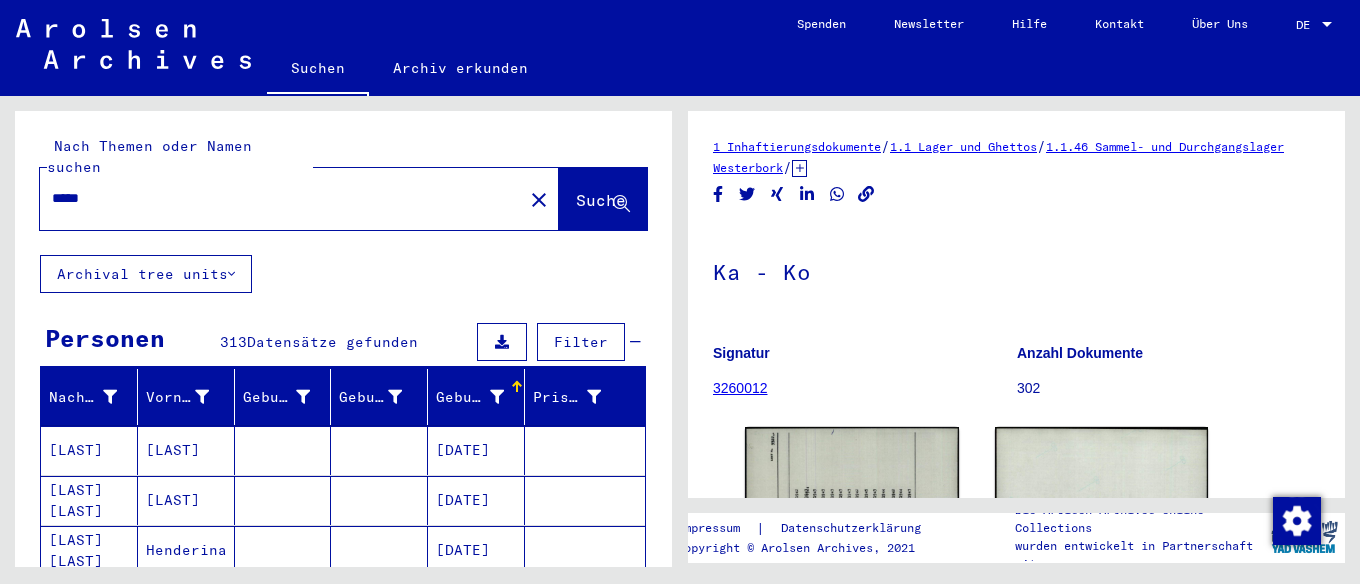 type on "*****" 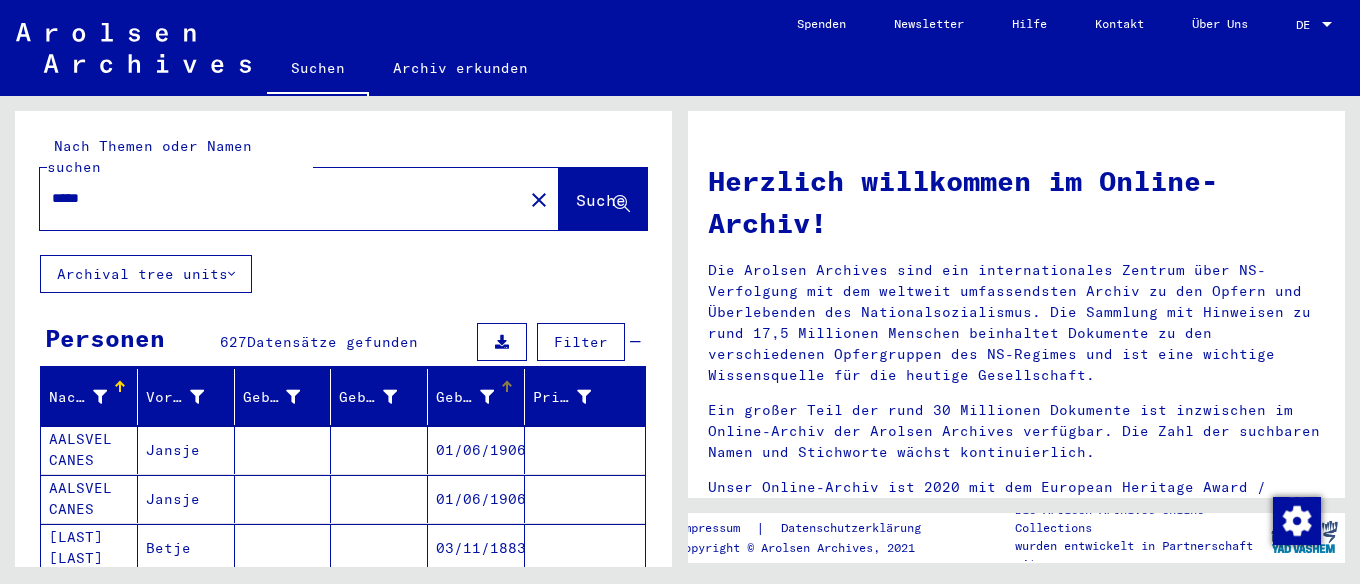 click at bounding box center [507, 387] 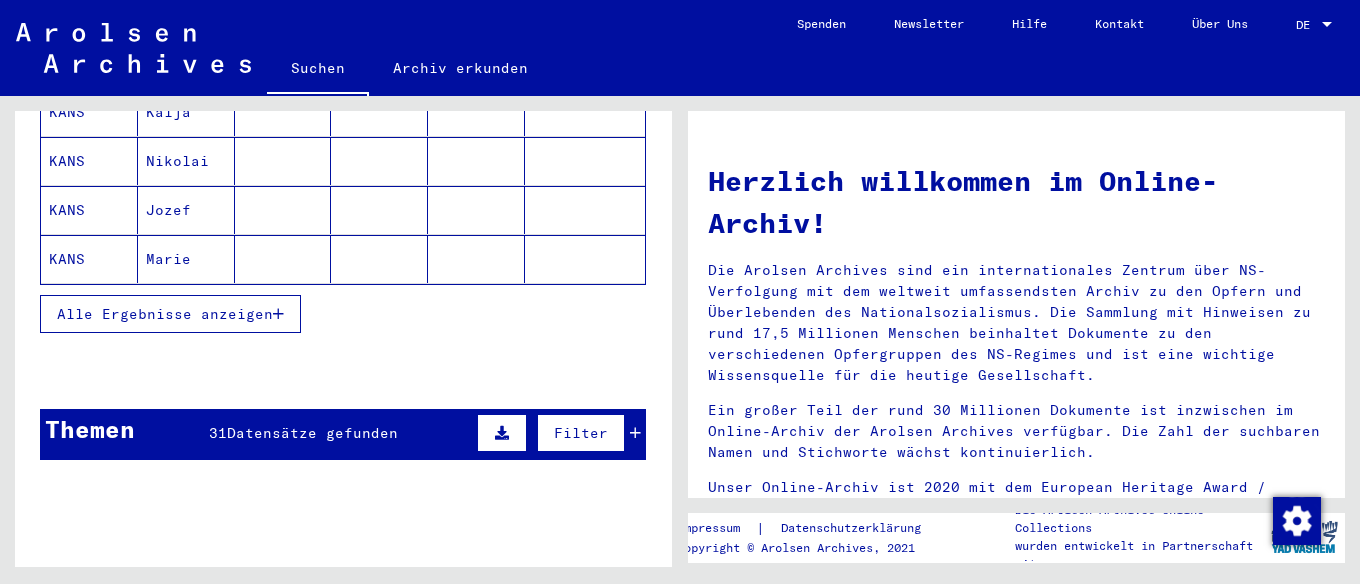 scroll, scrollTop: 400, scrollLeft: 0, axis: vertical 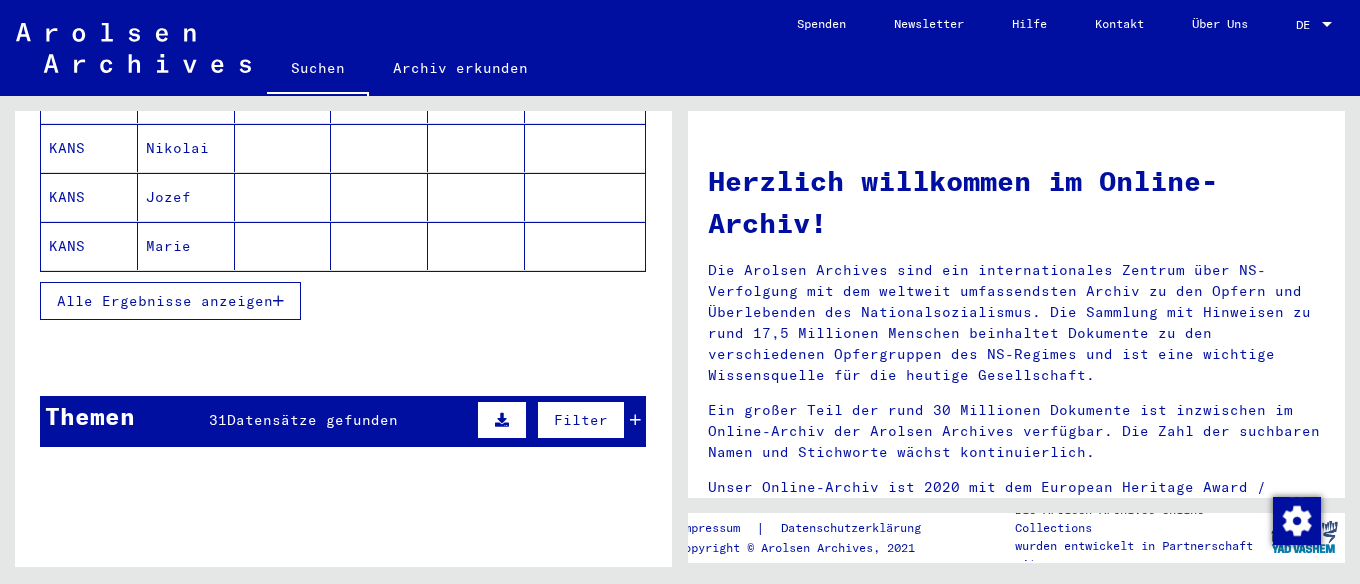 click 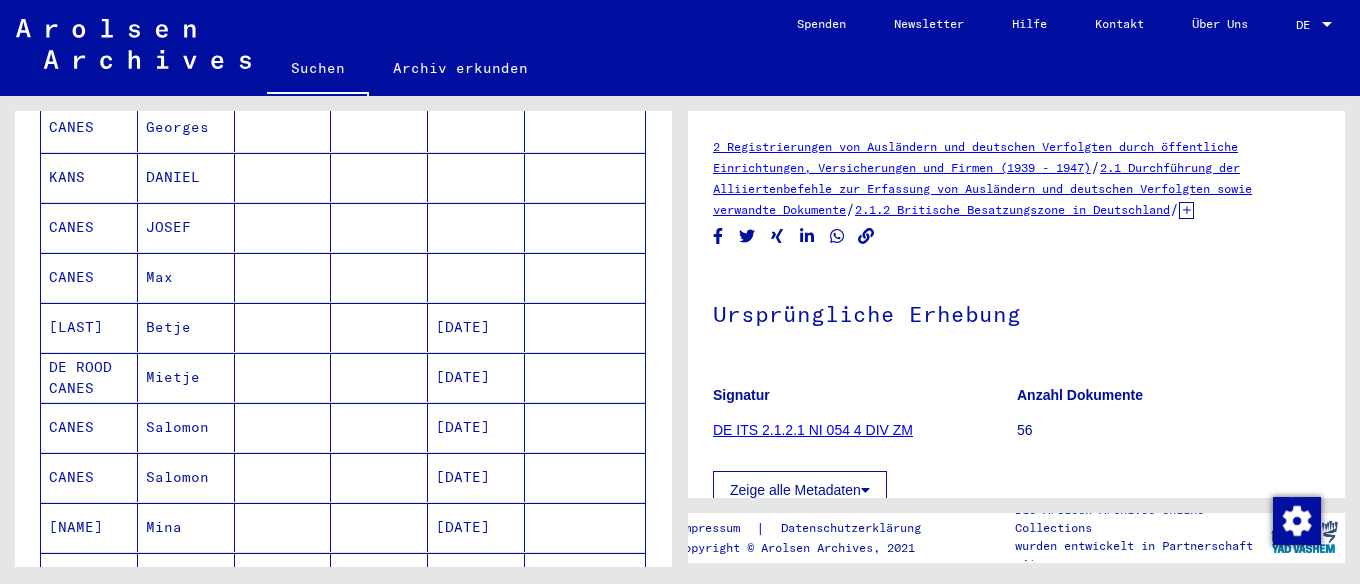 scroll, scrollTop: 669, scrollLeft: 0, axis: vertical 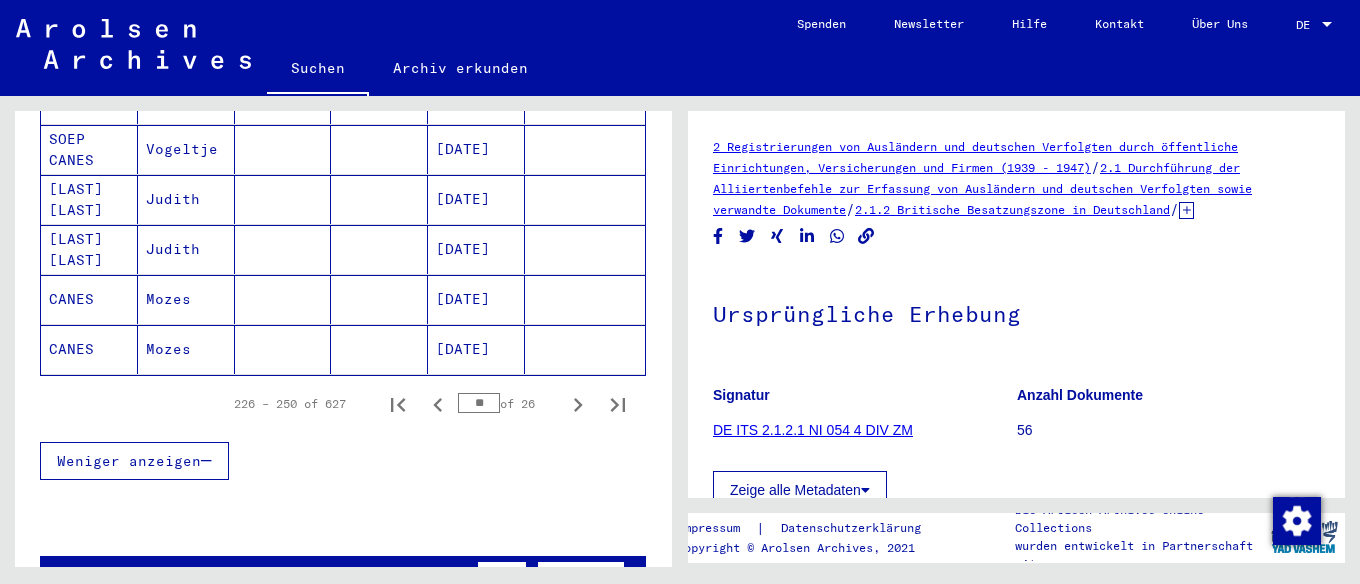 click on "[DATE]" 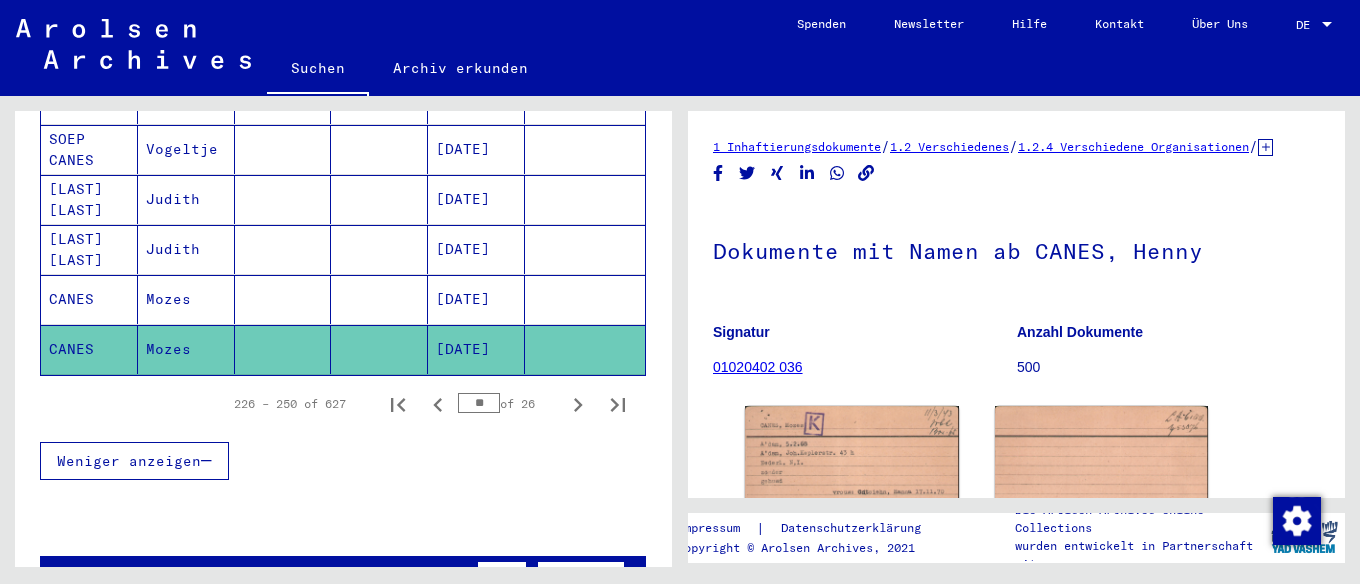 scroll, scrollTop: 0, scrollLeft: 0, axis: both 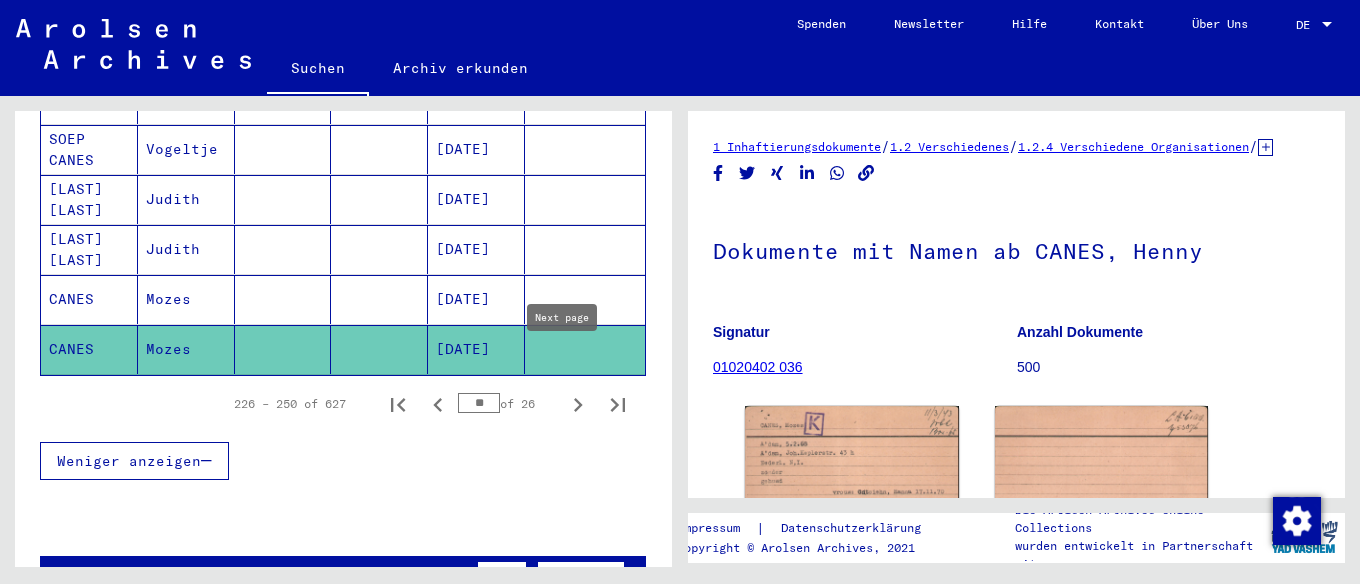 click 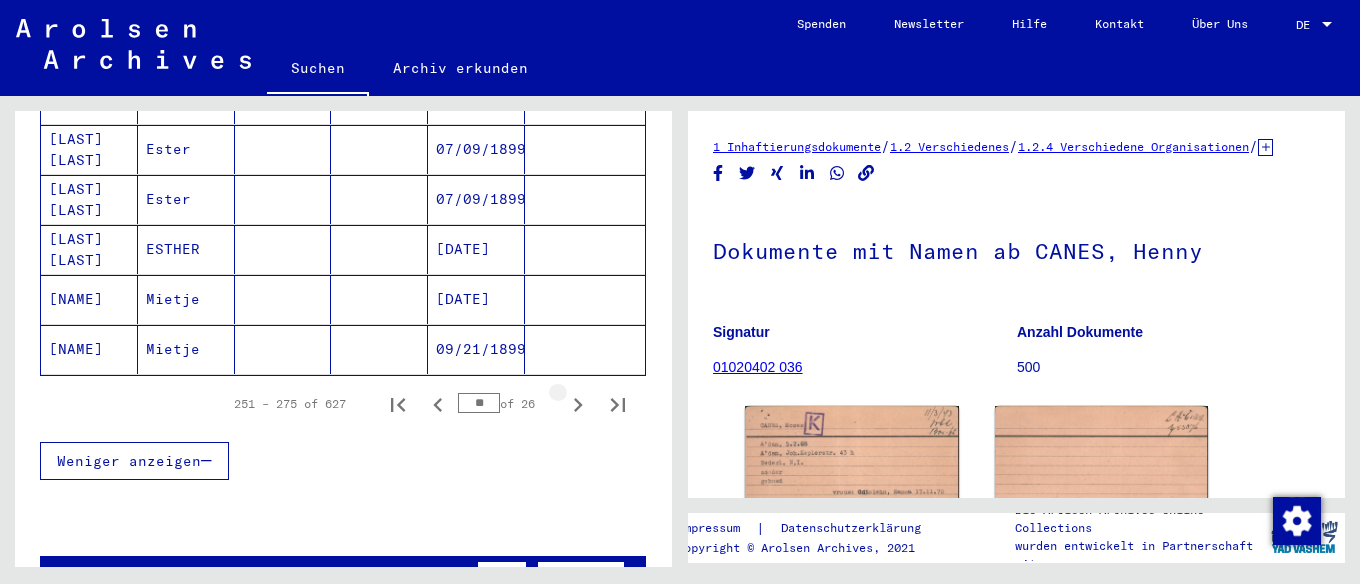 click 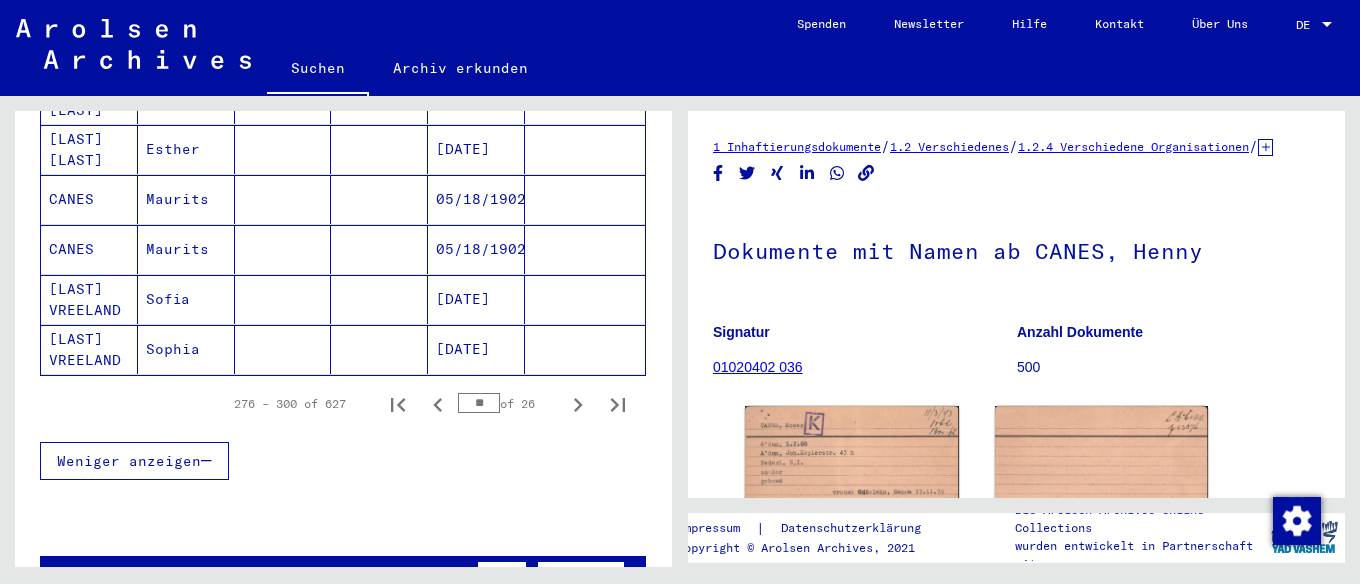 click 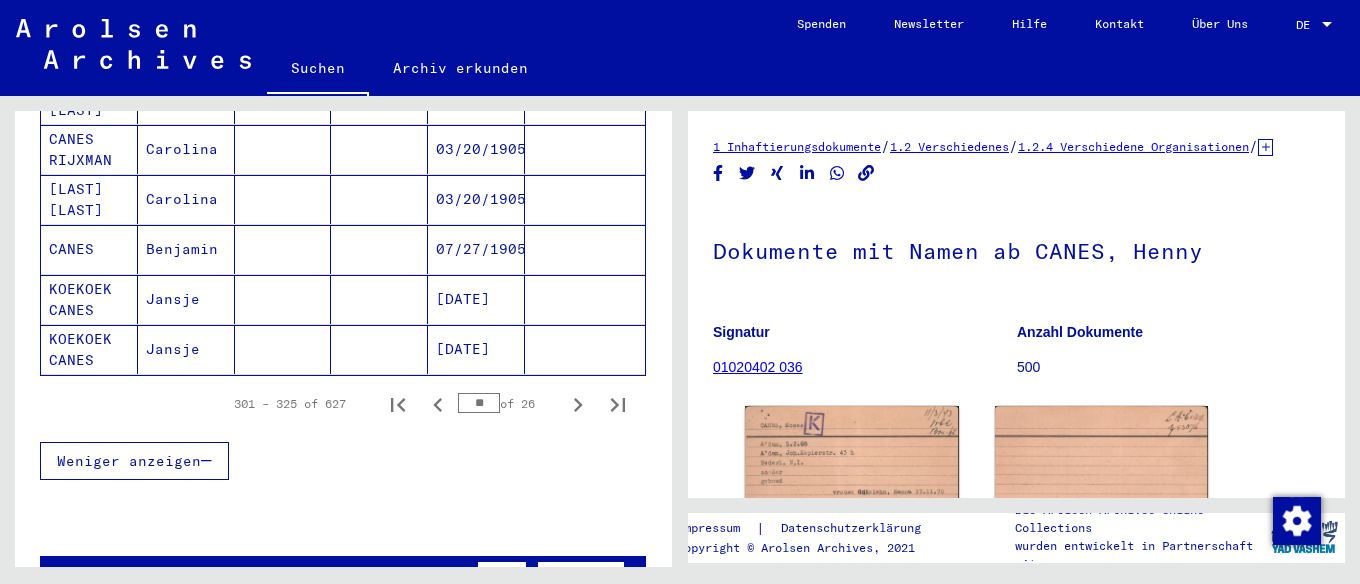click 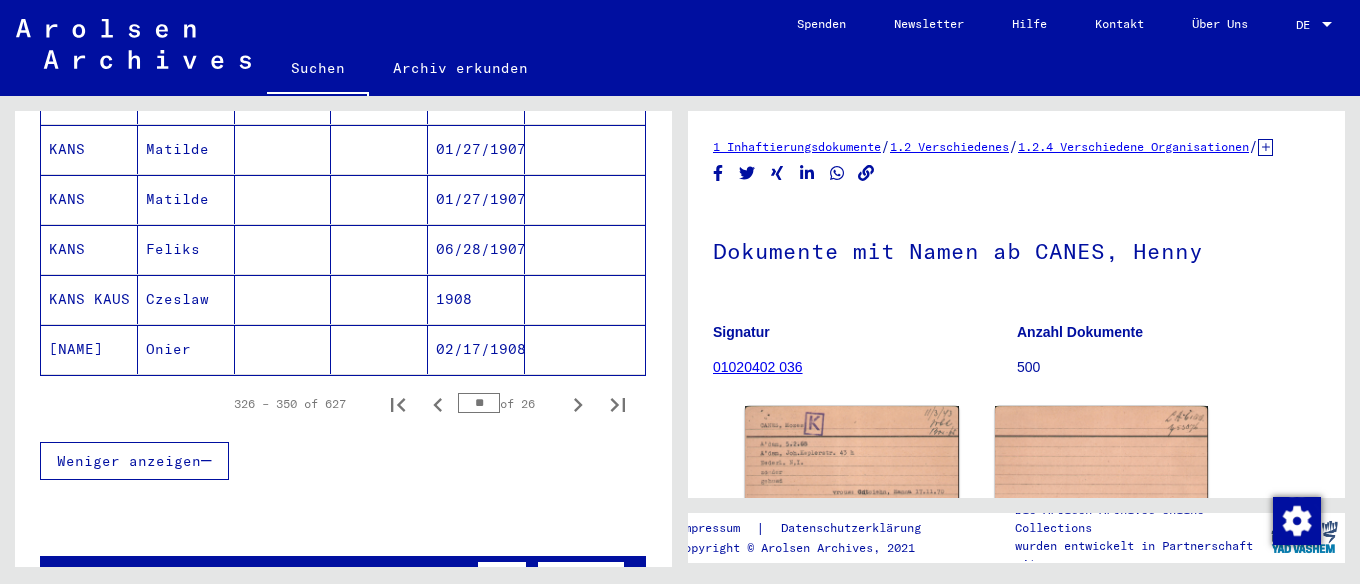 click 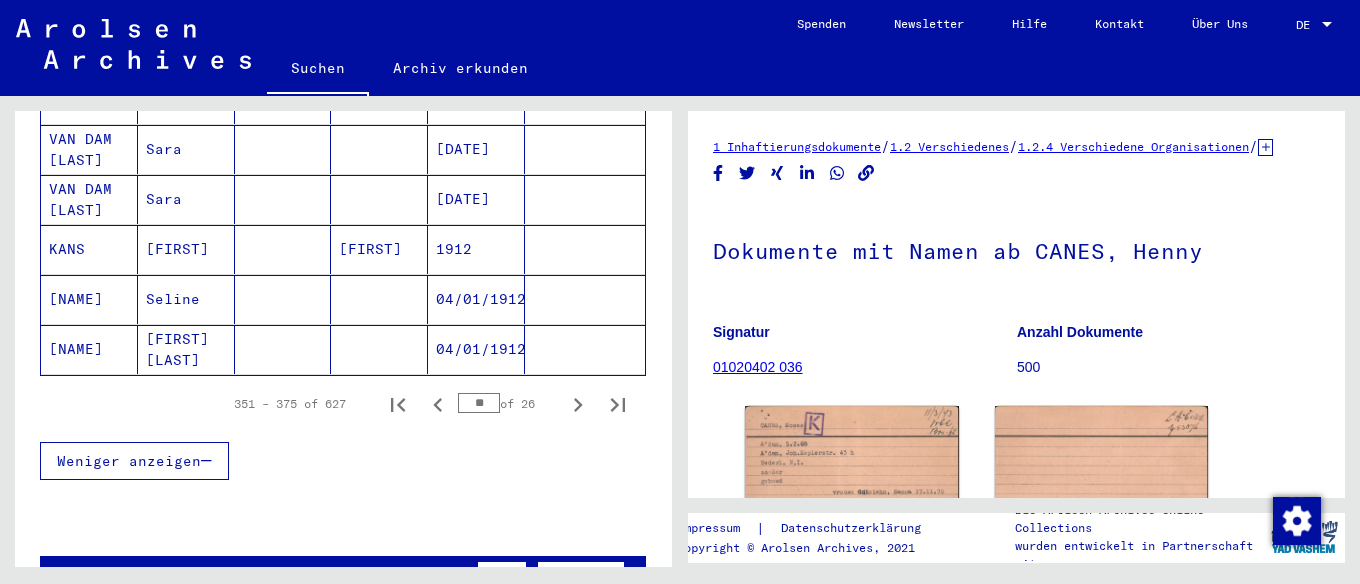 click 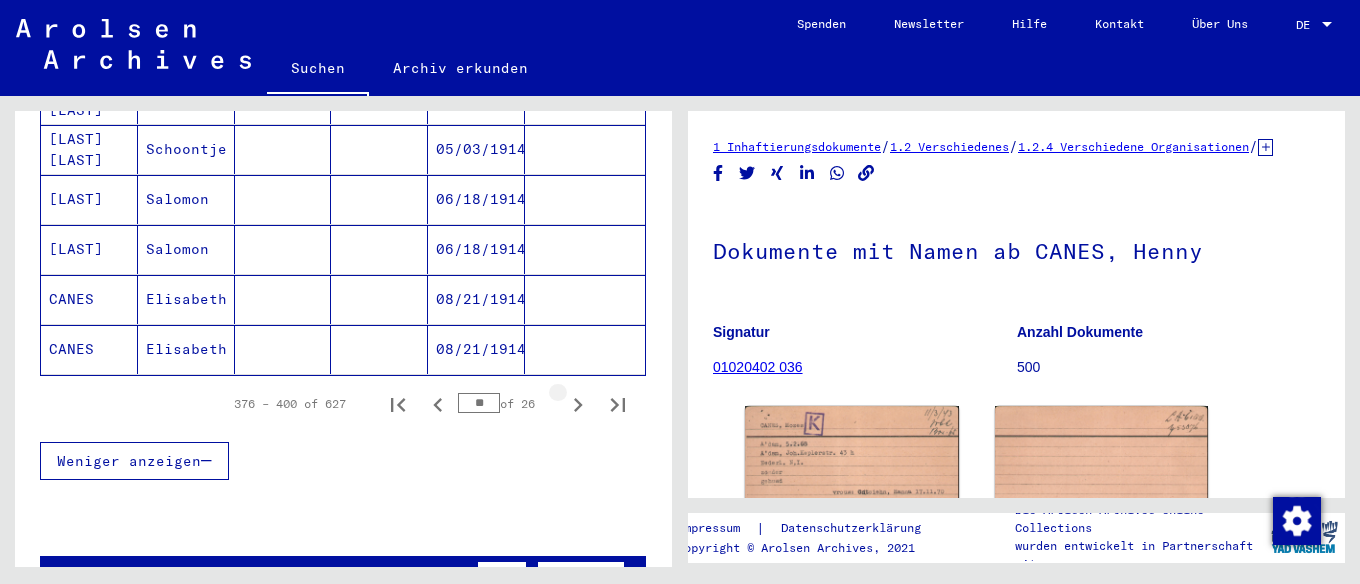 click 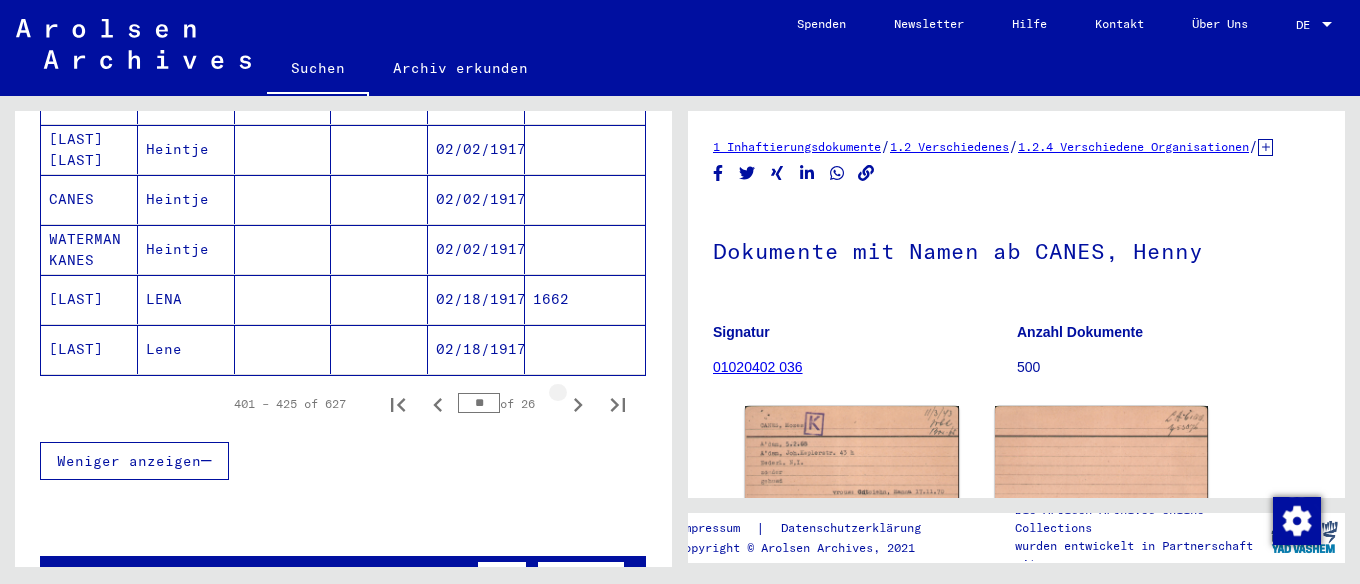 click 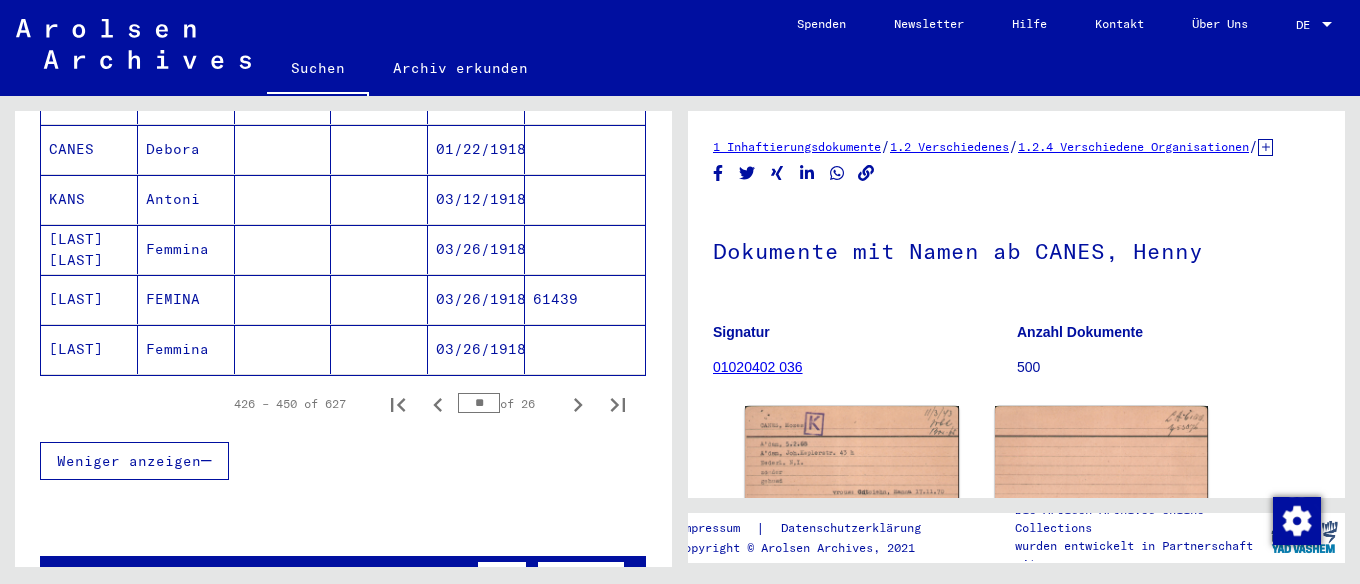 click on "03/26/1918" at bounding box center [476, 349] 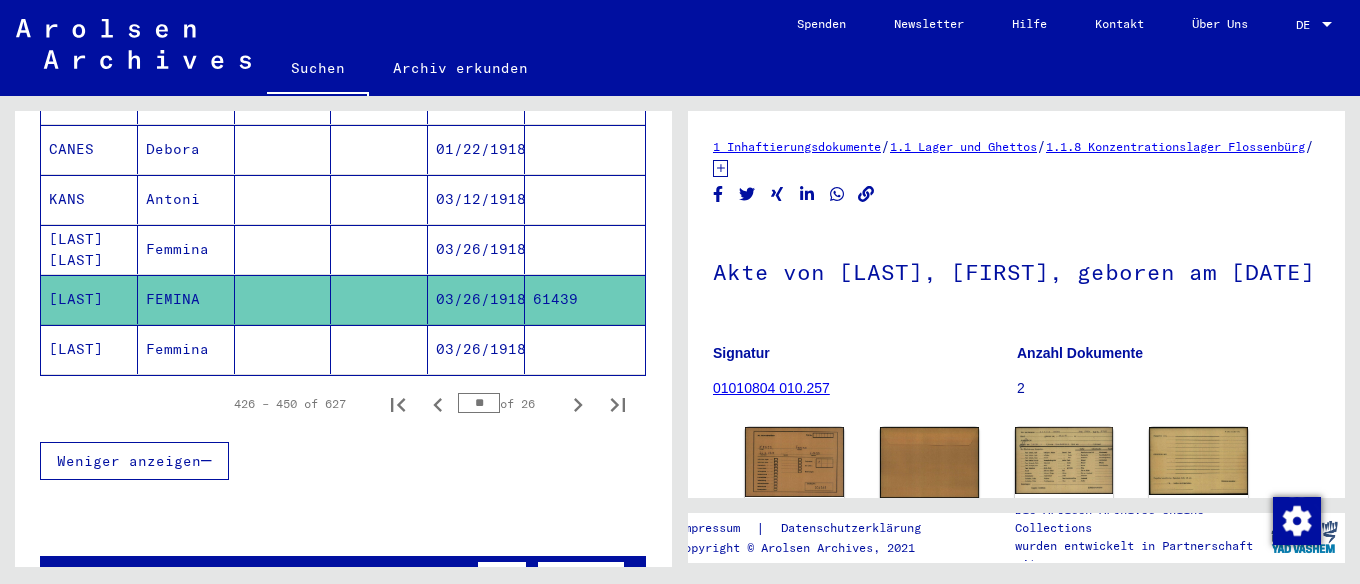 scroll, scrollTop: 0, scrollLeft: 0, axis: both 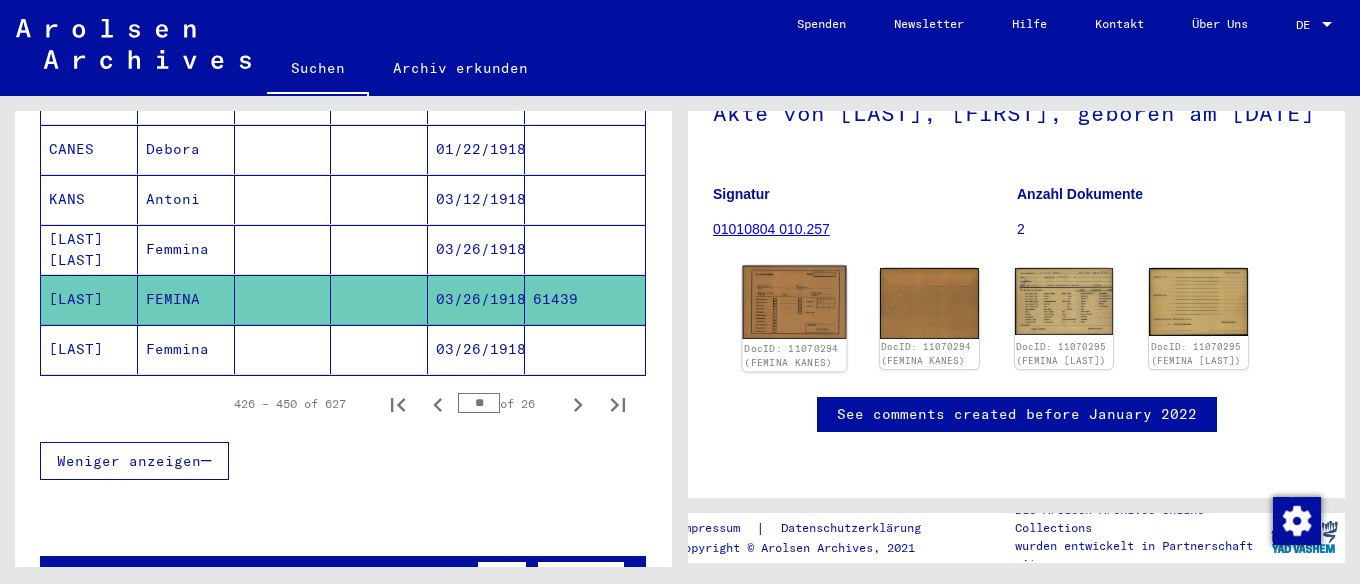 click 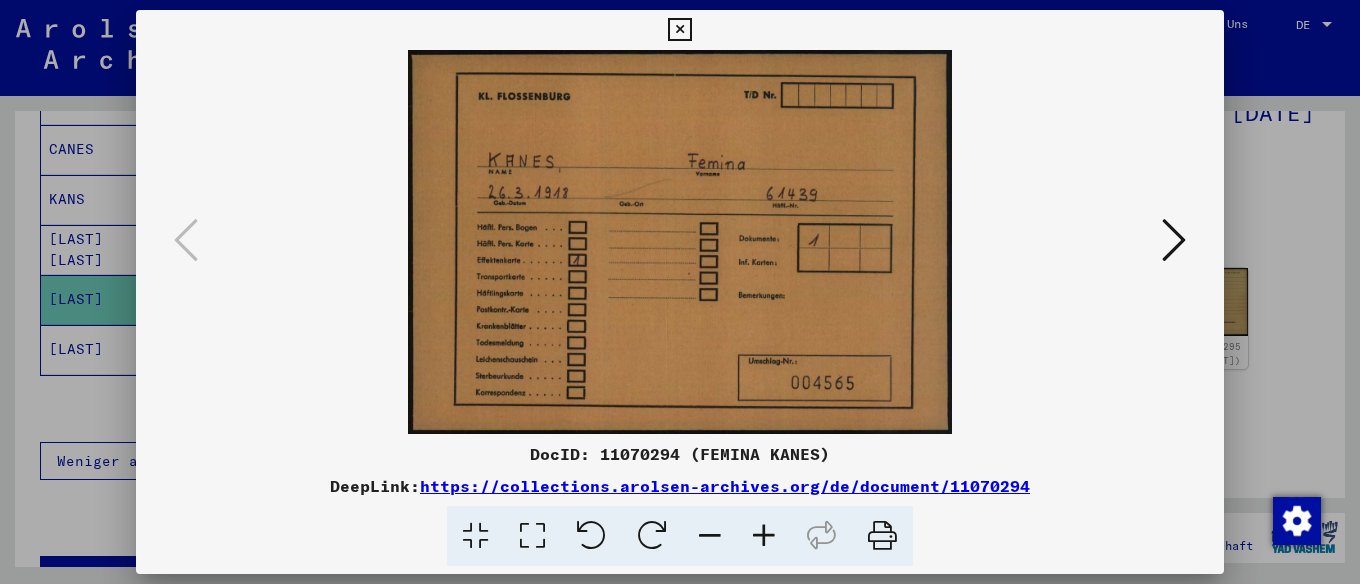 click at bounding box center (1174, 240) 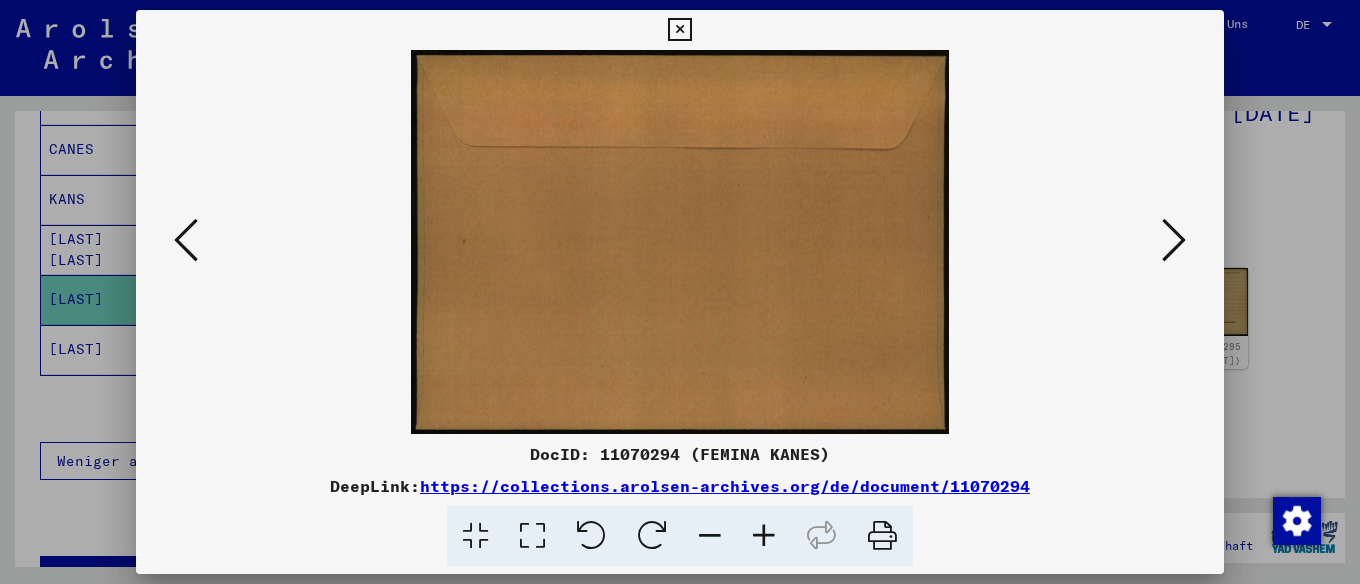 click at bounding box center (1174, 240) 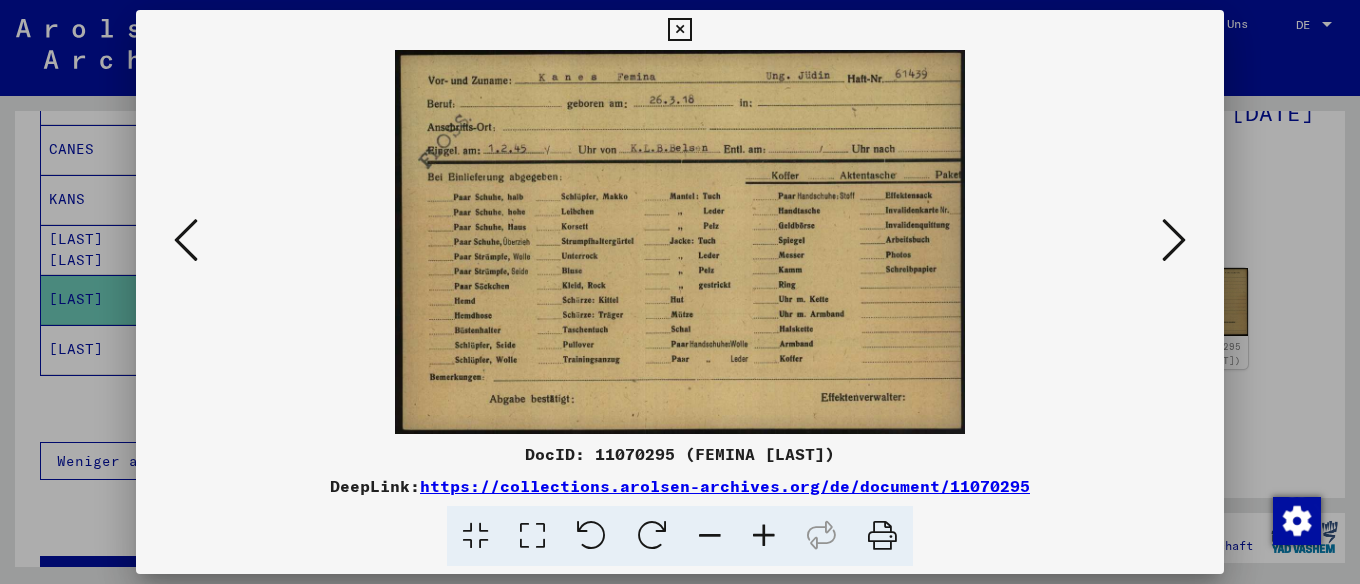 click at bounding box center [1174, 241] 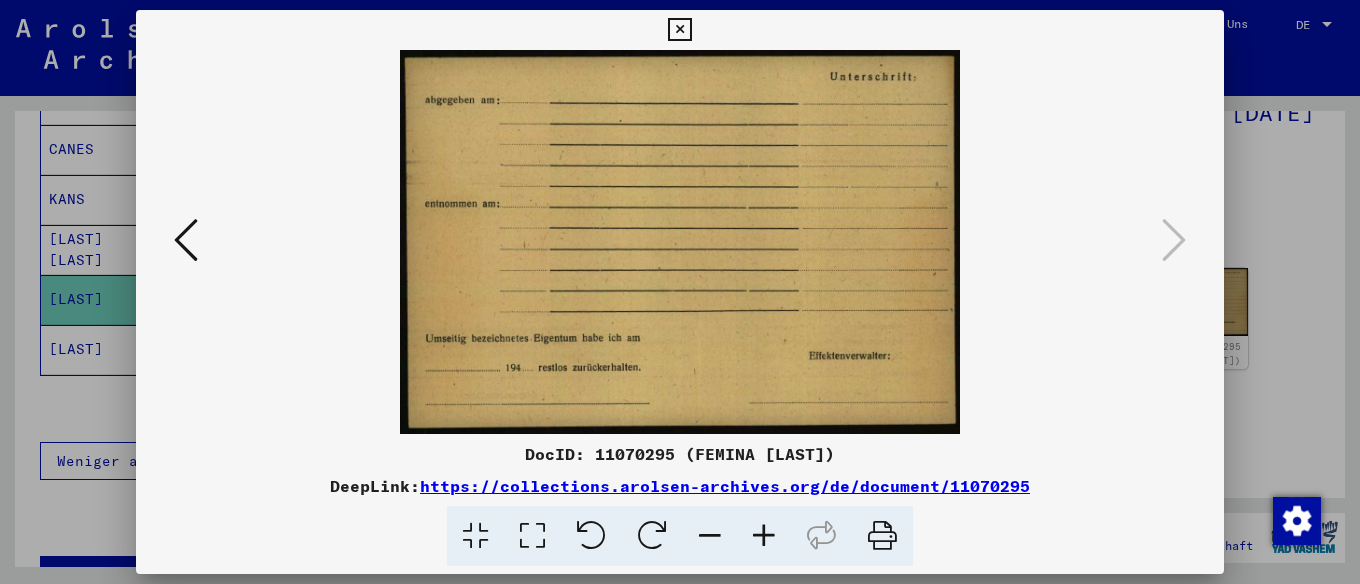 click at bounding box center [679, 30] 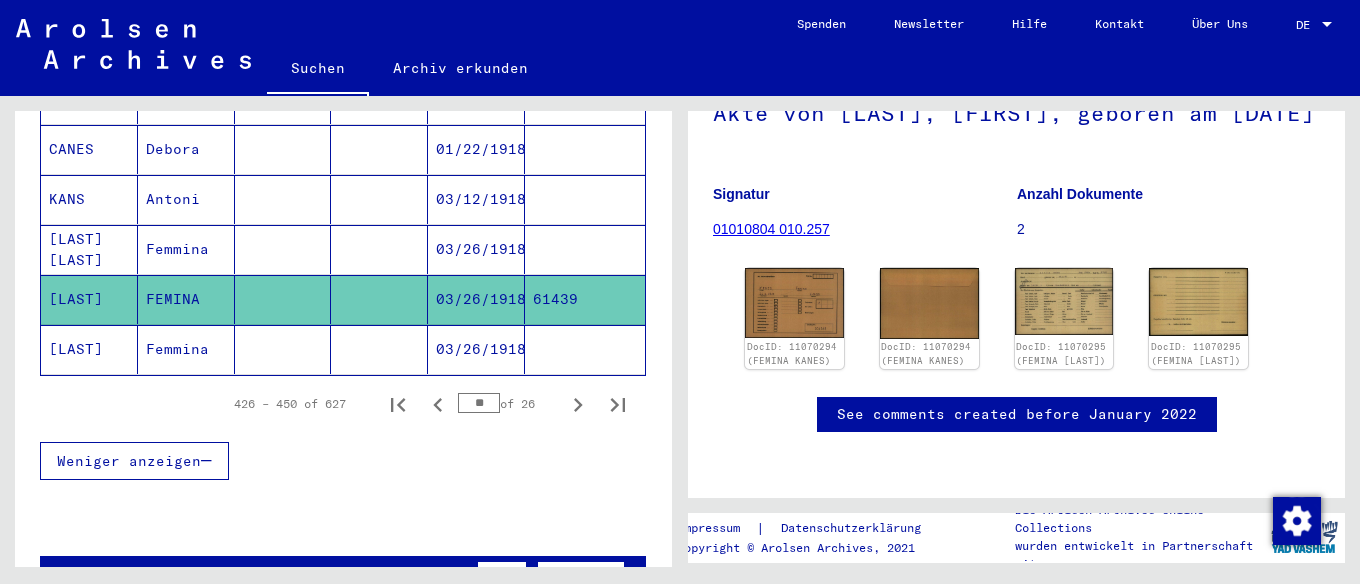 click on "03/26/1918" 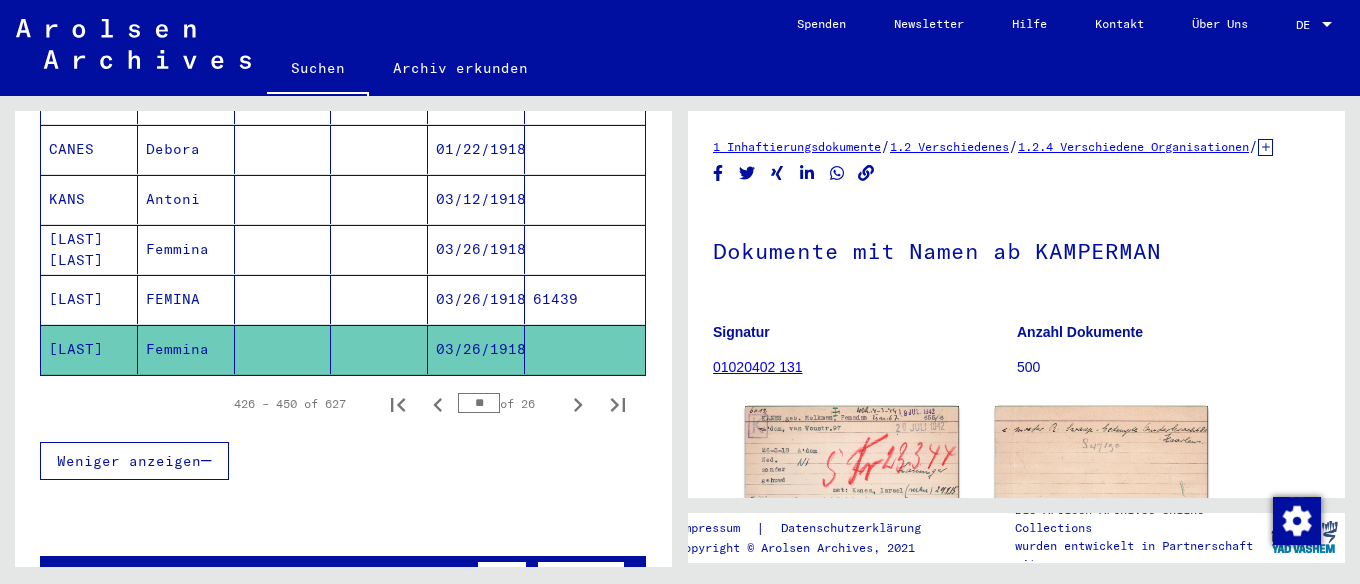scroll, scrollTop: 0, scrollLeft: 0, axis: both 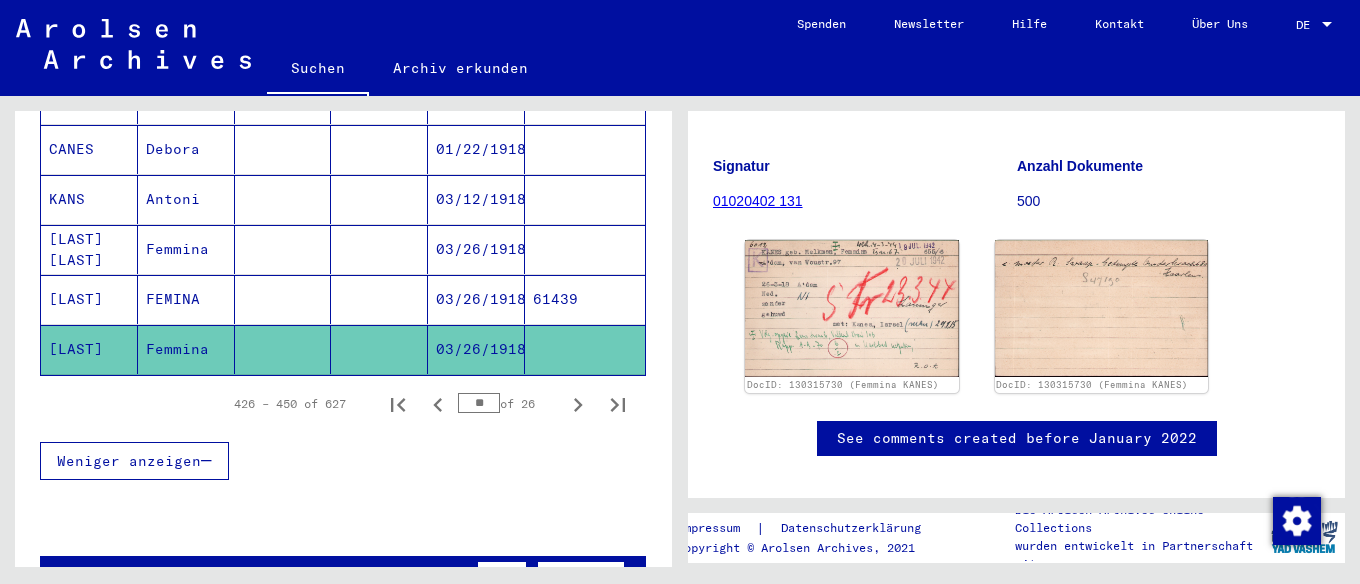 click on "03/26/1918" at bounding box center [476, 299] 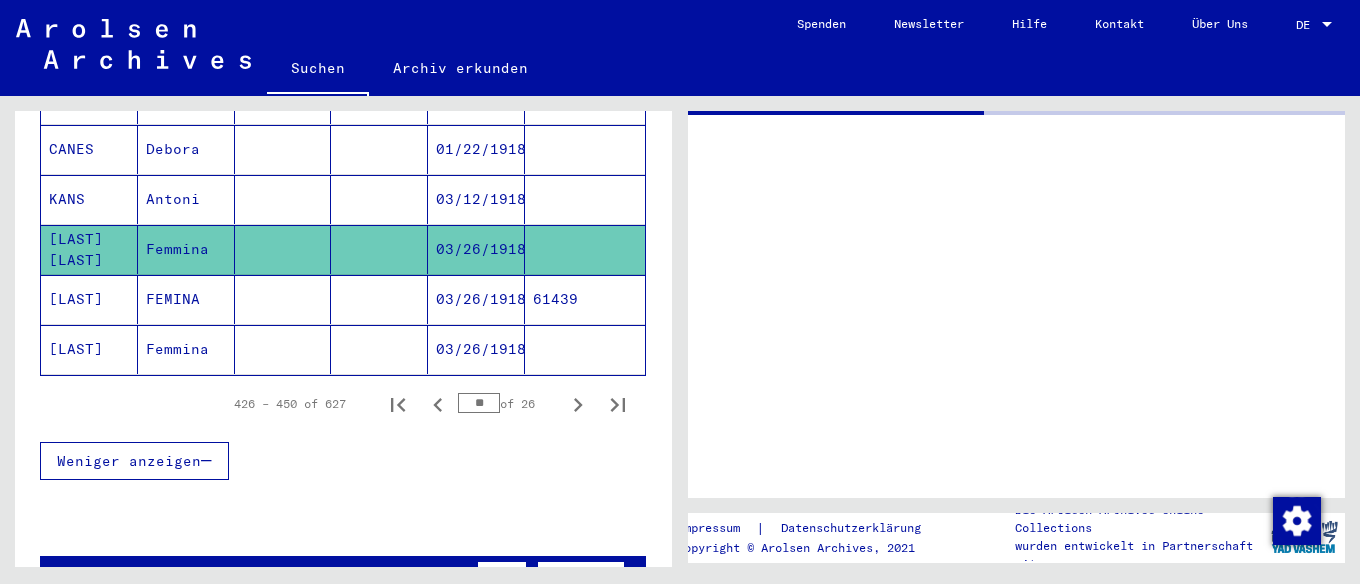 scroll, scrollTop: 0, scrollLeft: 0, axis: both 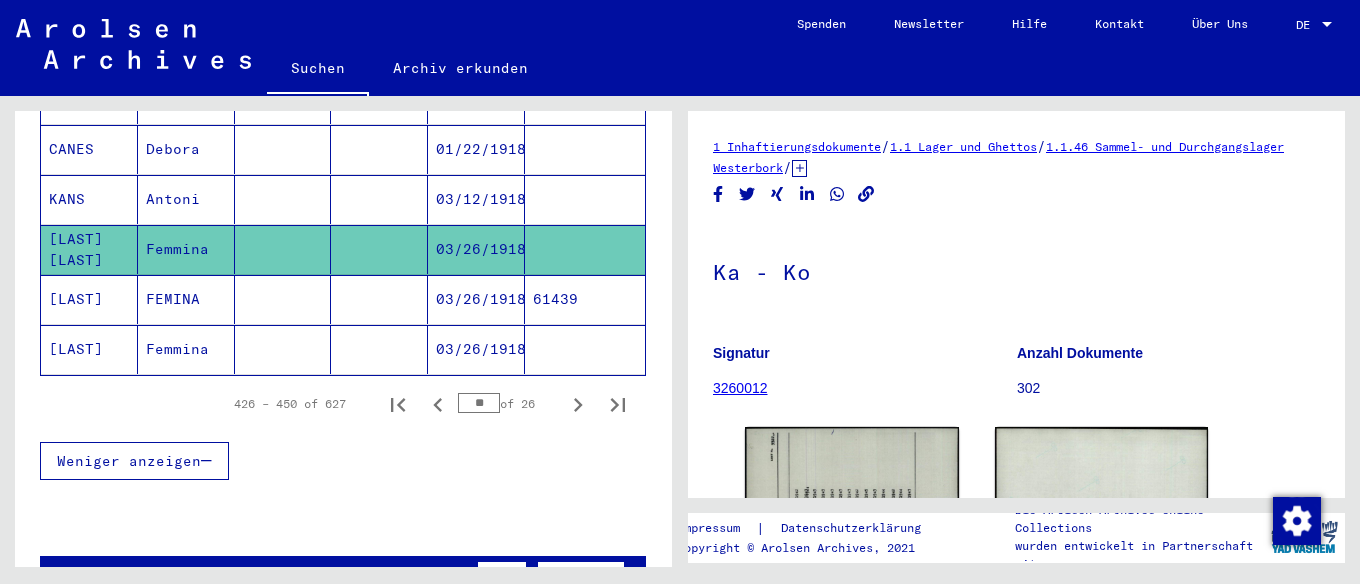 click on "03/26/1918" 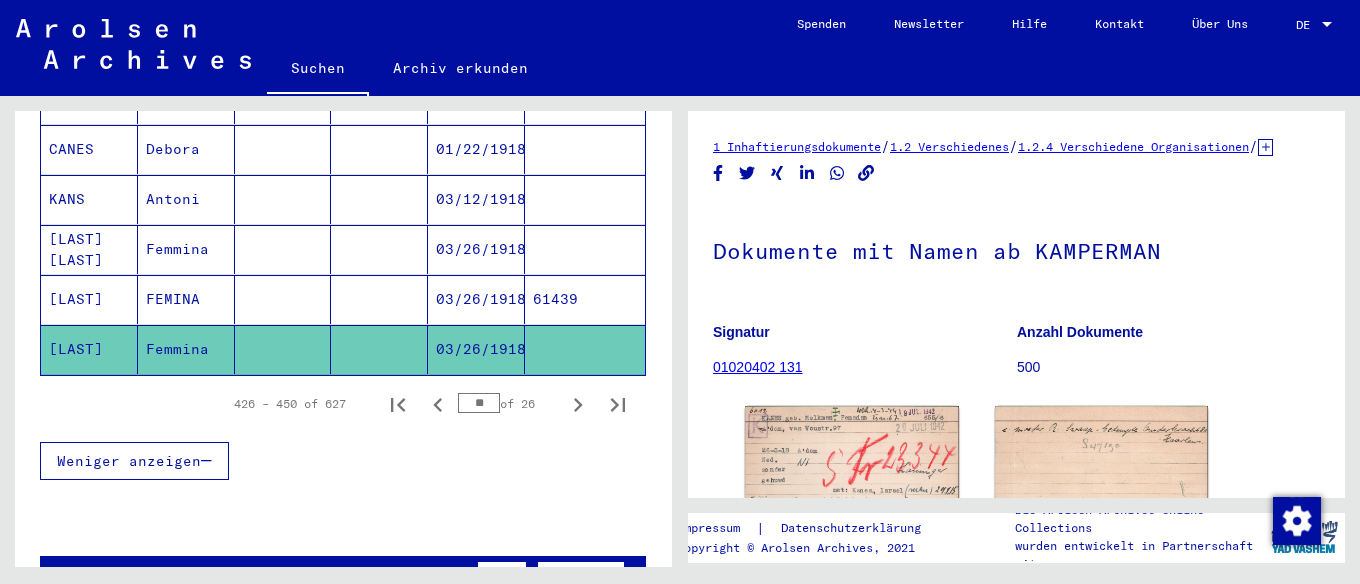 scroll, scrollTop: 0, scrollLeft: 0, axis: both 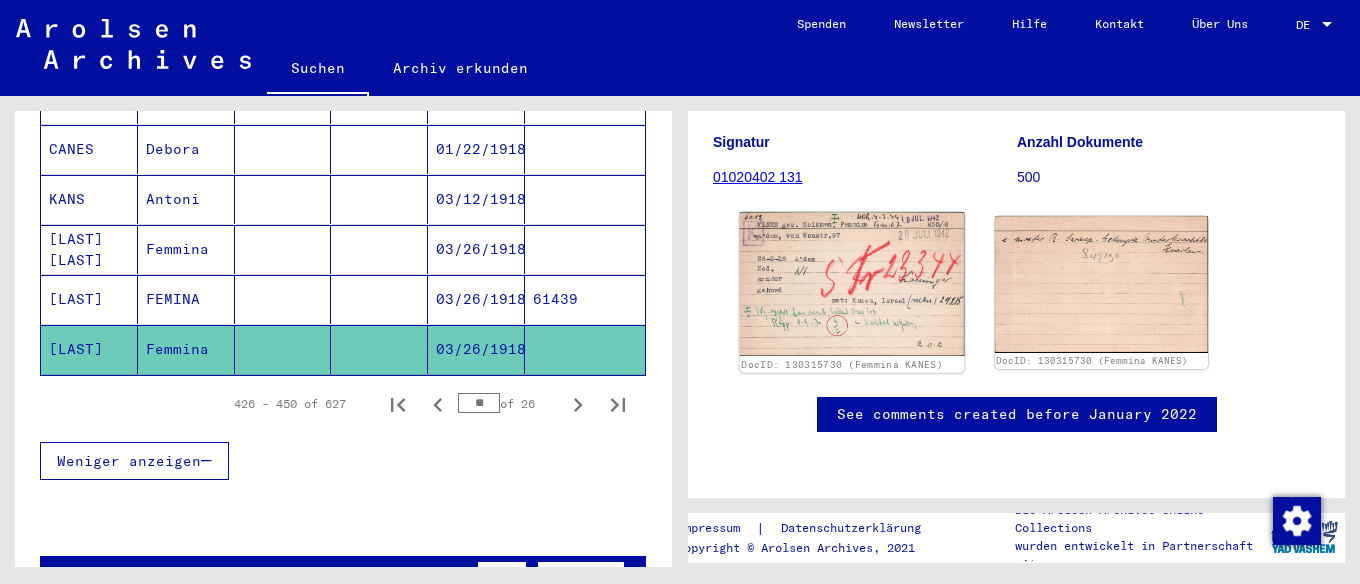 click 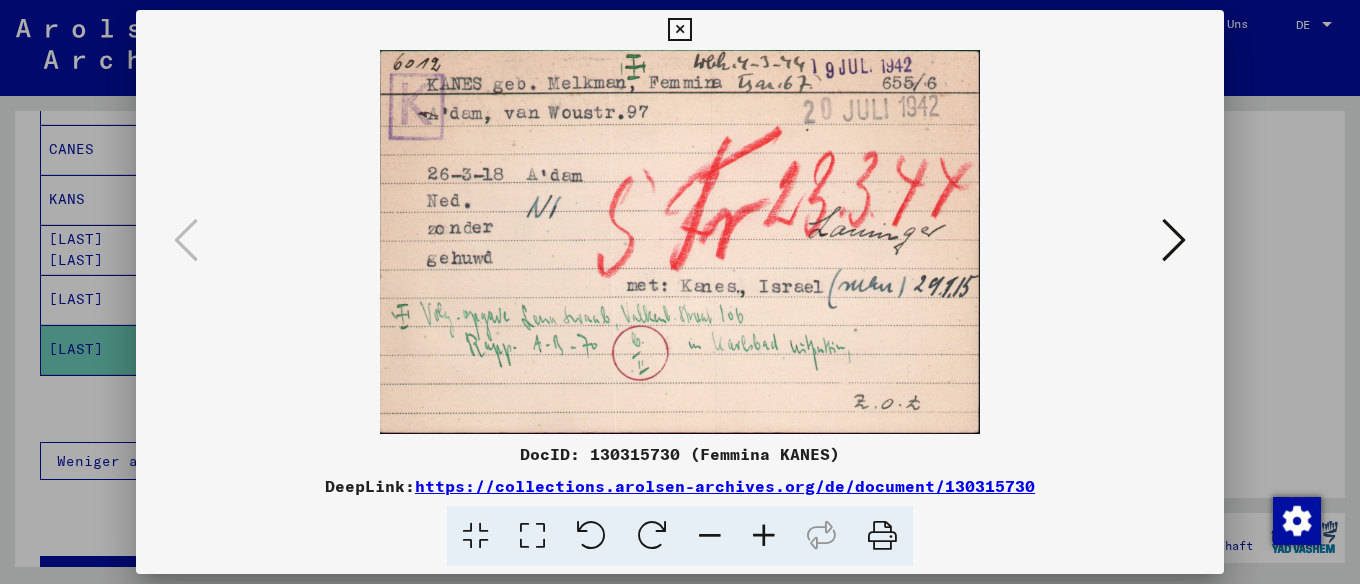 click at bounding box center [1174, 240] 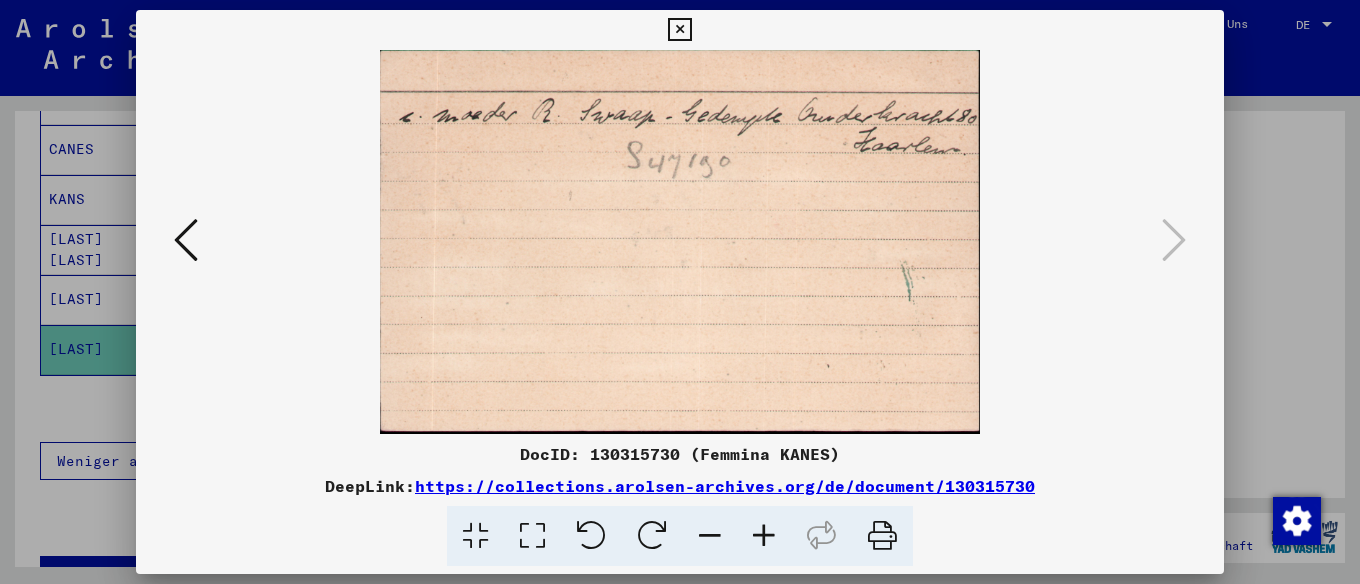click at bounding box center (186, 240) 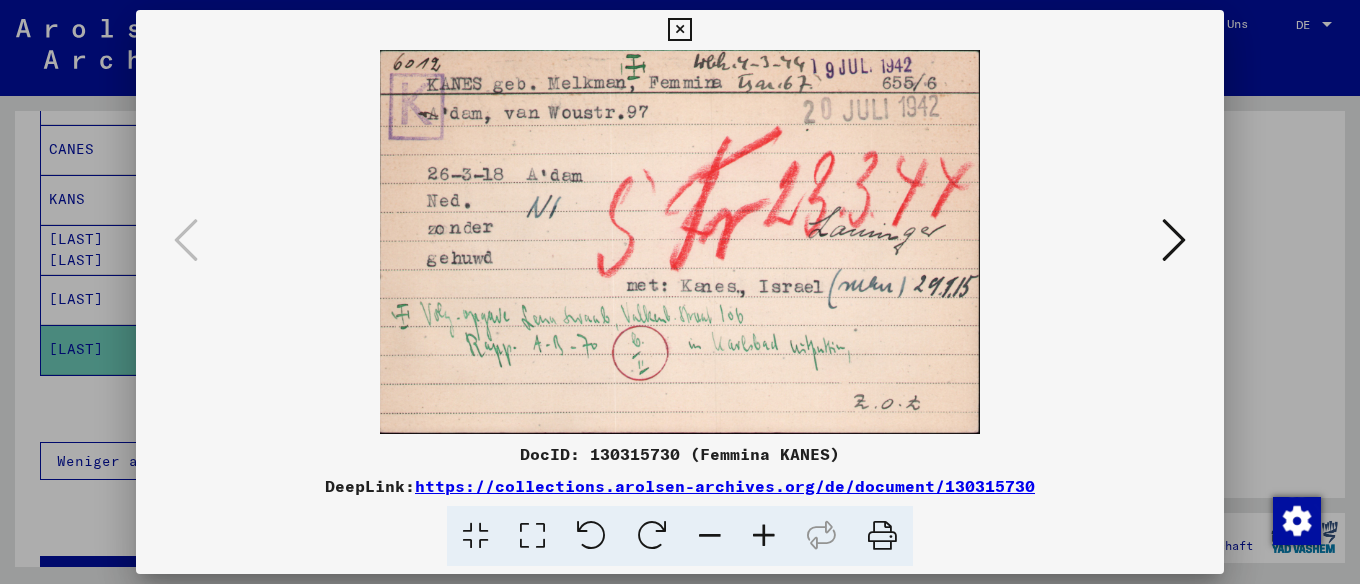click at bounding box center [764, 536] 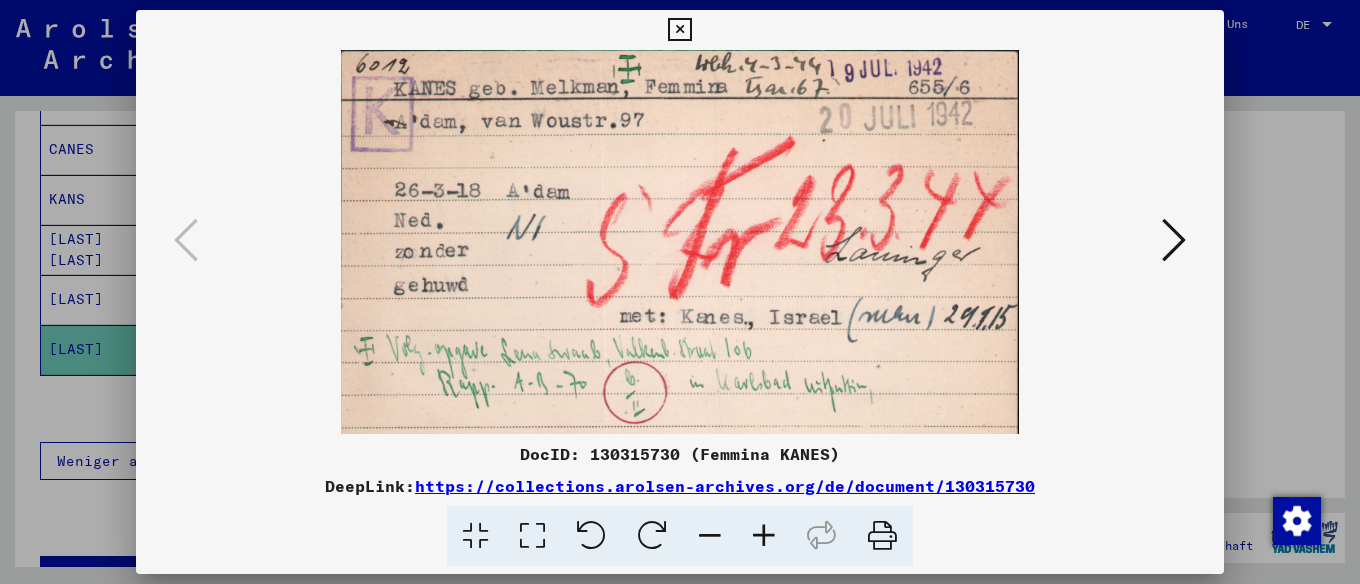 click at bounding box center [764, 536] 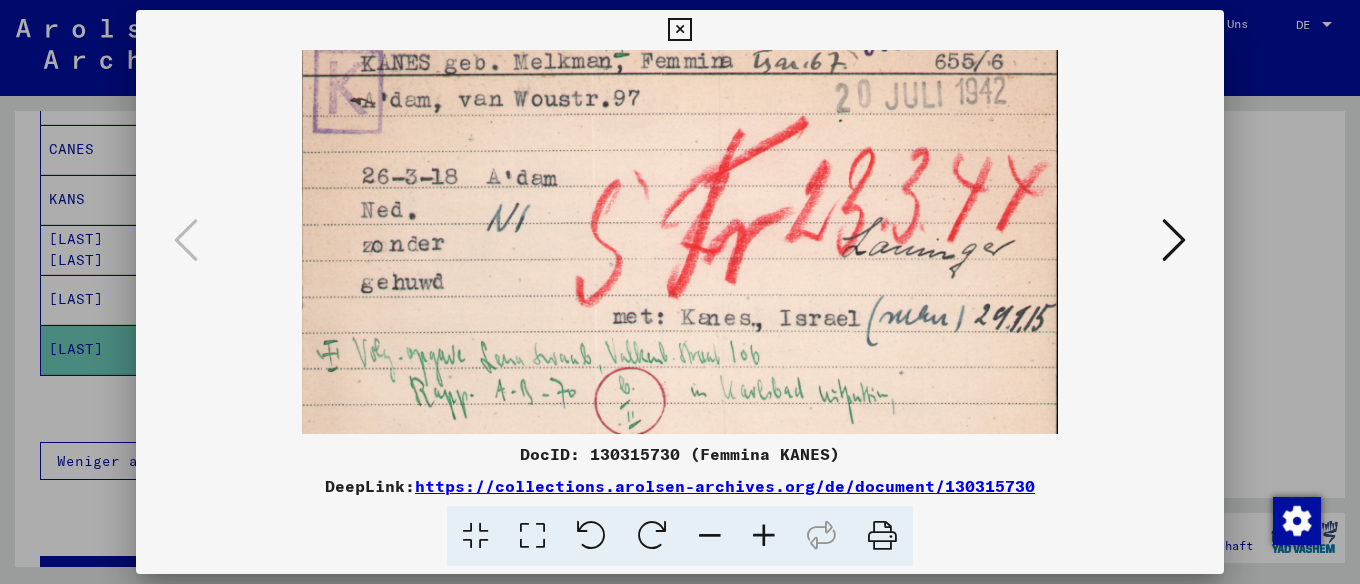 scroll, scrollTop: 100, scrollLeft: 0, axis: vertical 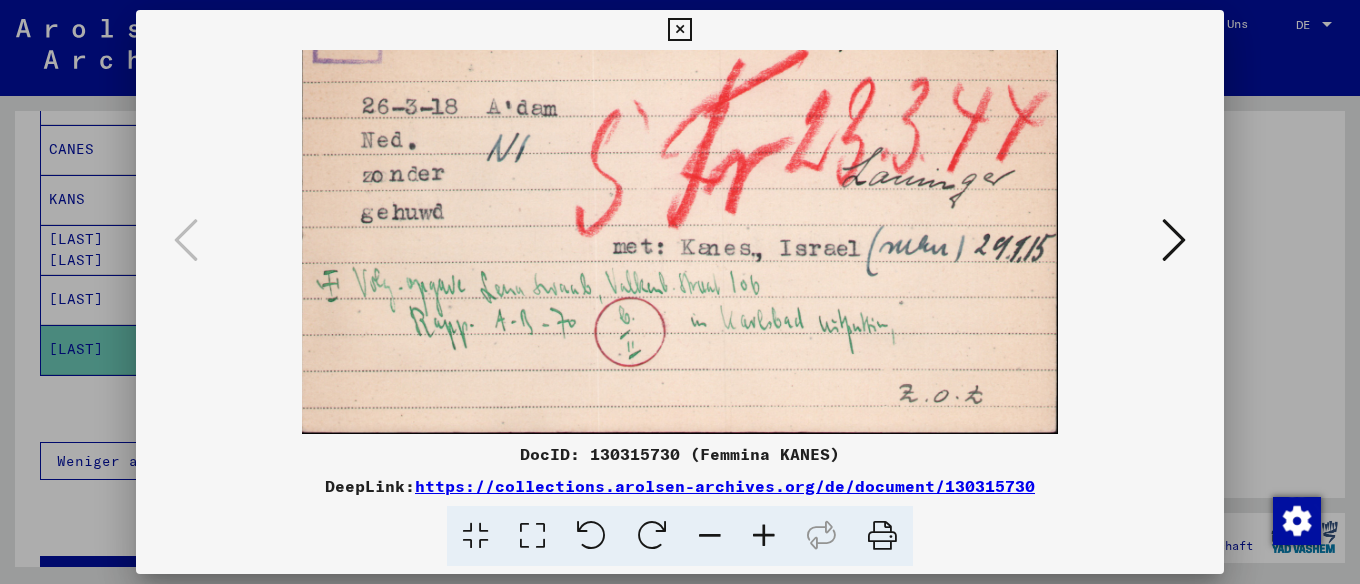 drag, startPoint x: 829, startPoint y: 337, endPoint x: 848, endPoint y: 201, distance: 137.32079 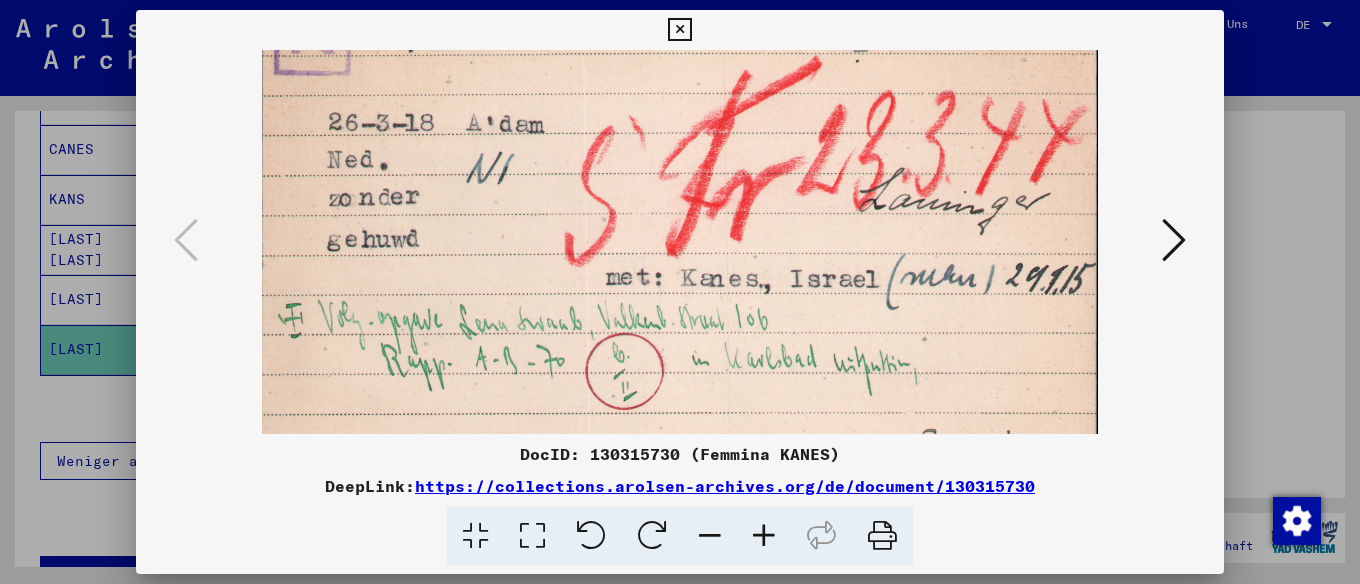 click at bounding box center [764, 536] 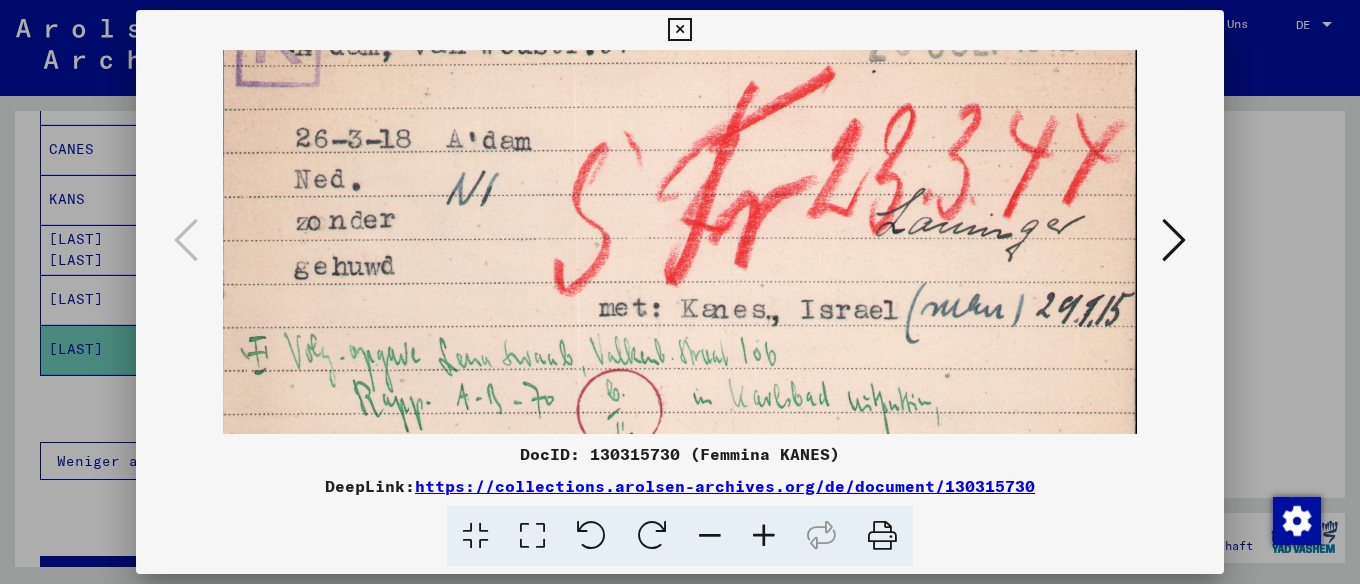 click at bounding box center (679, 30) 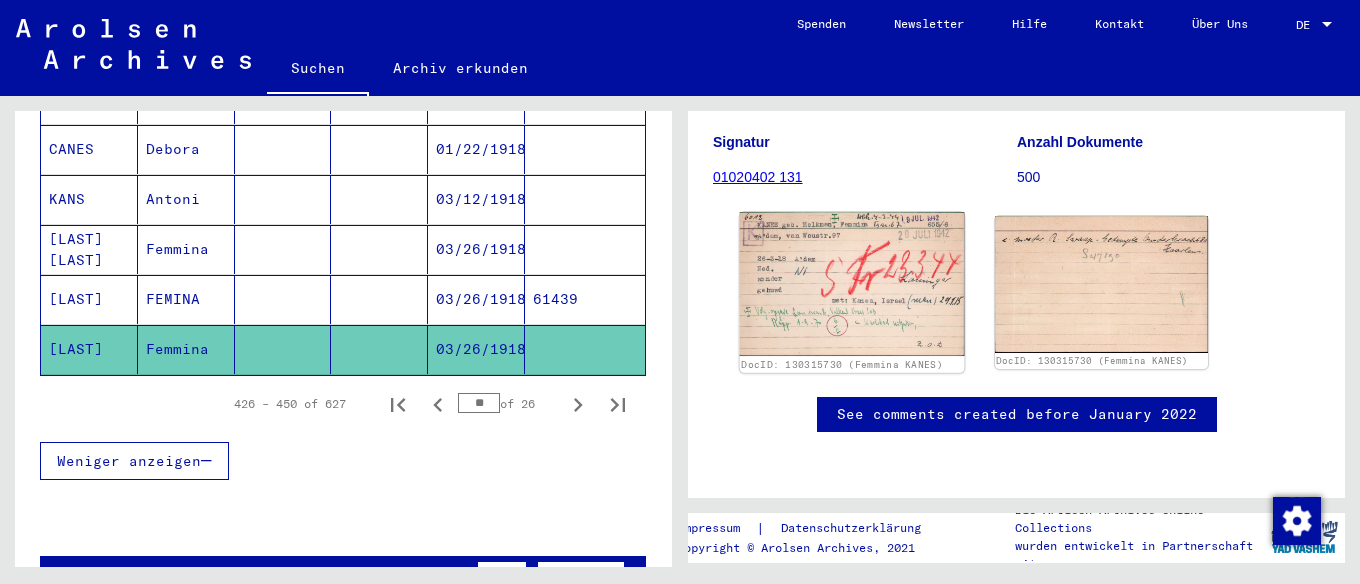 click 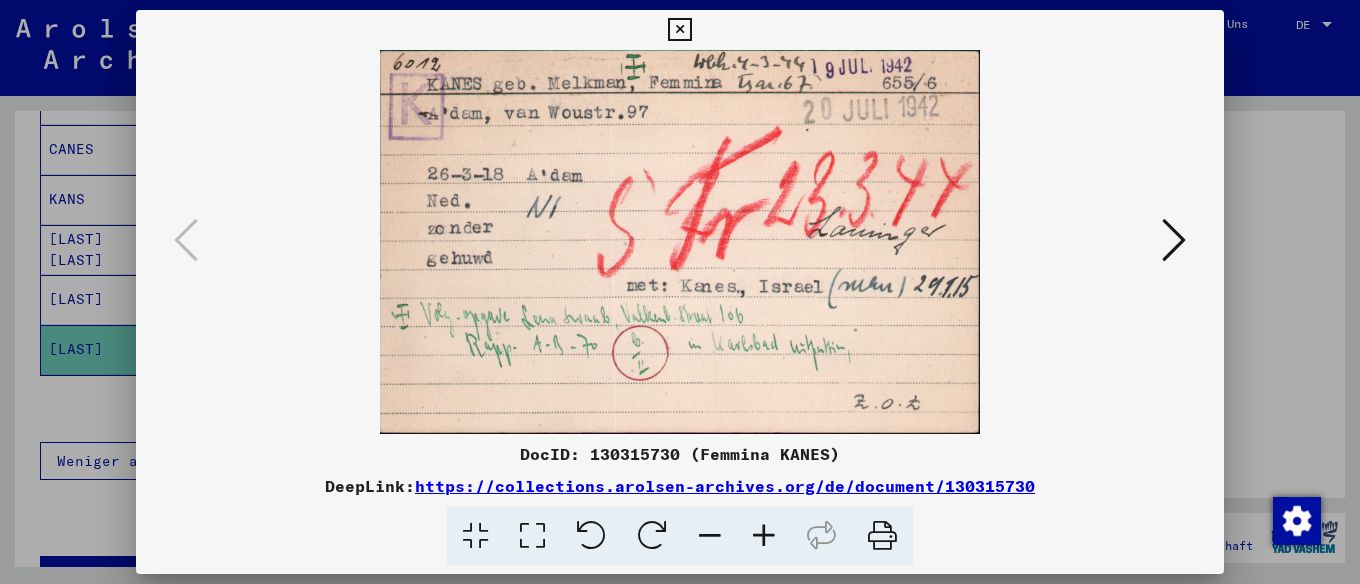 click at bounding box center (679, 30) 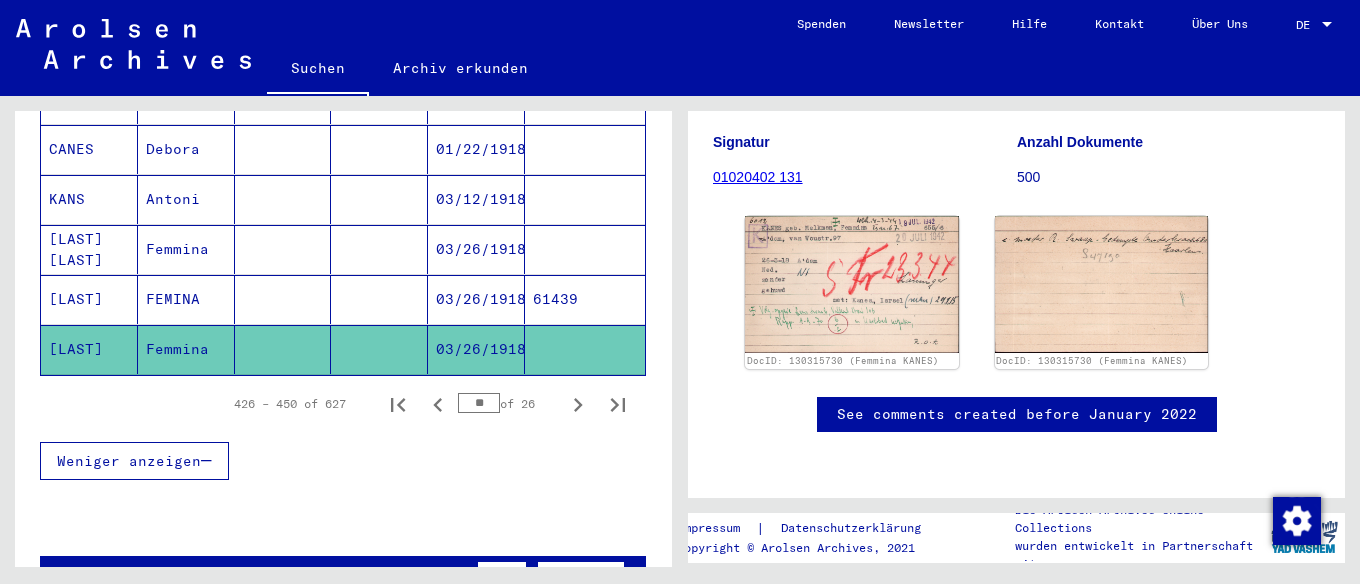 drag, startPoint x: 1138, startPoint y: 164, endPoint x: 1316, endPoint y: 350, distance: 257.44904 